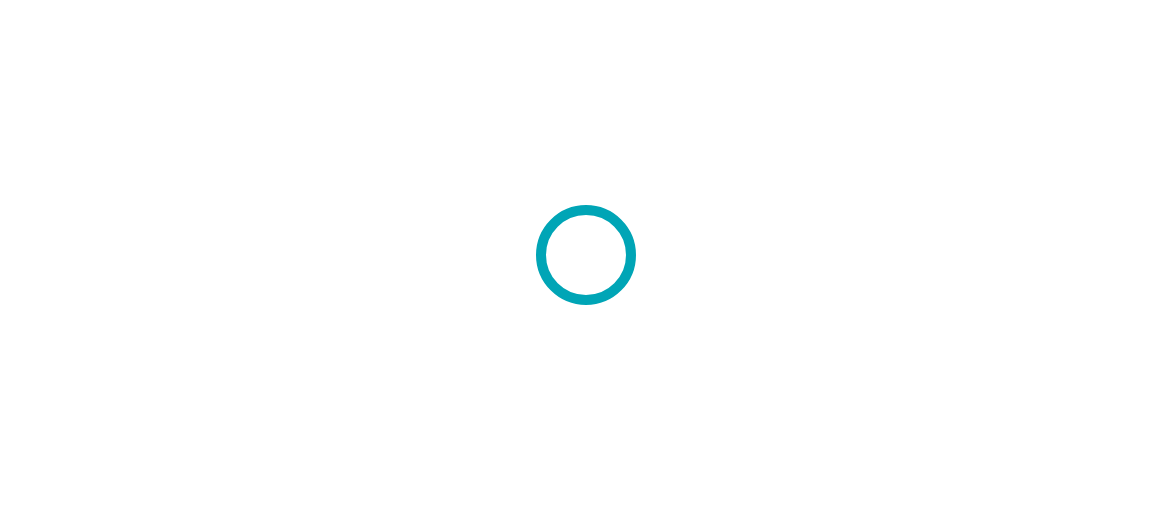 scroll, scrollTop: 0, scrollLeft: 0, axis: both 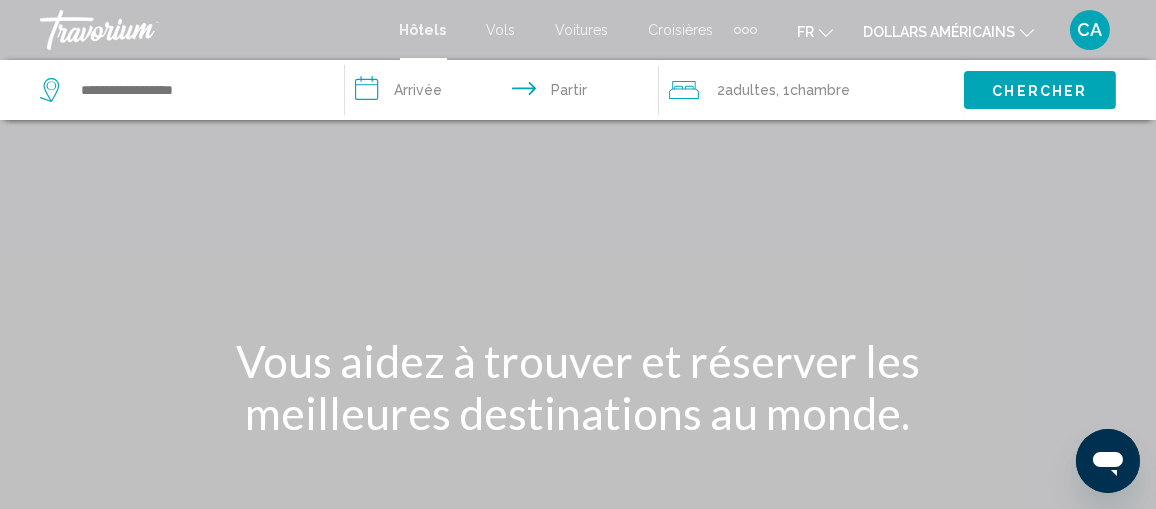 click on "CA" at bounding box center [1090, 29] 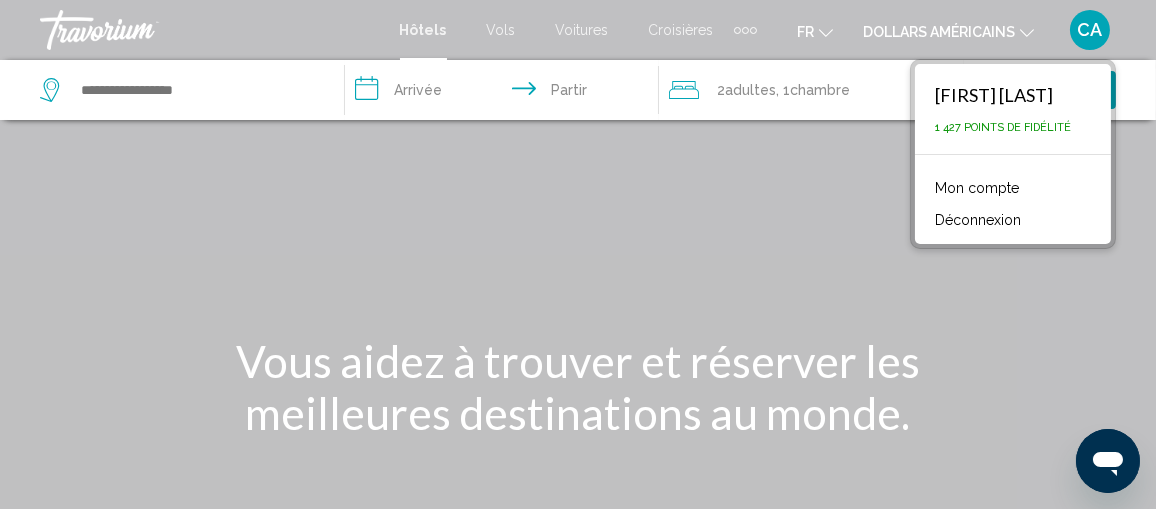 click on "Mon compte" at bounding box center (977, 188) 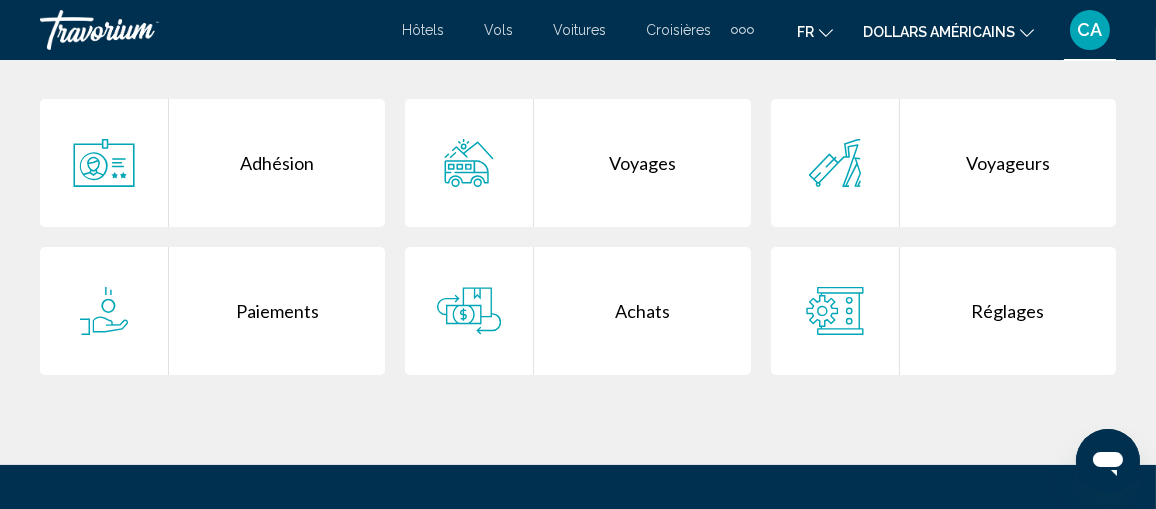 scroll, scrollTop: 400, scrollLeft: 0, axis: vertical 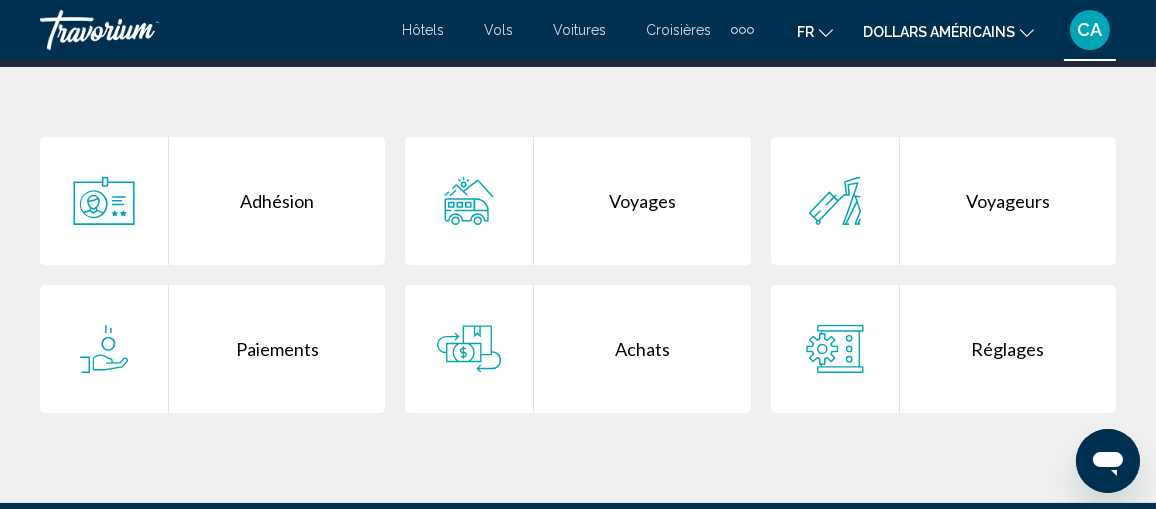 click on "Paiements" at bounding box center [277, 349] 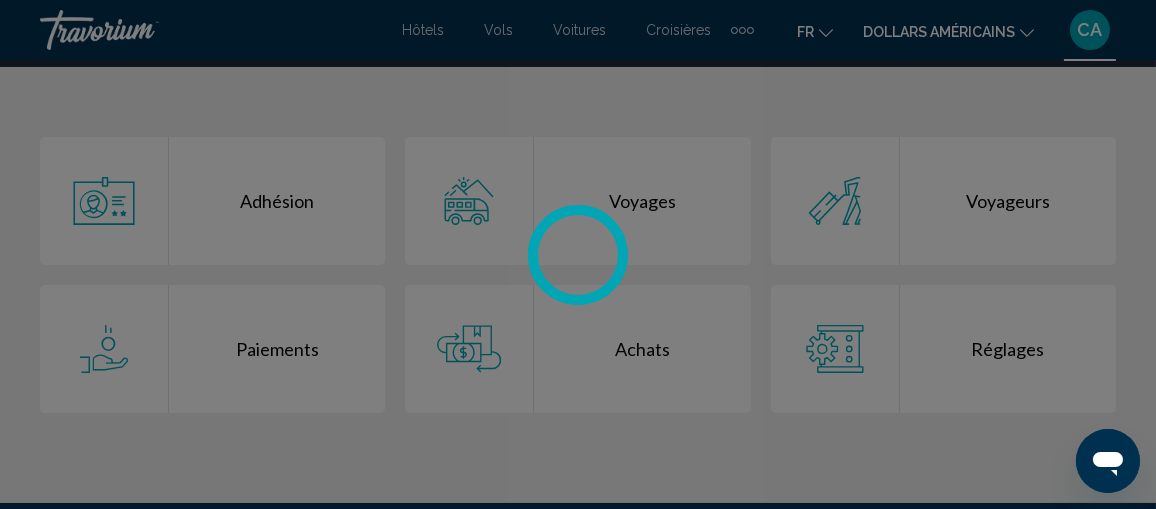 scroll, scrollTop: 0, scrollLeft: 0, axis: both 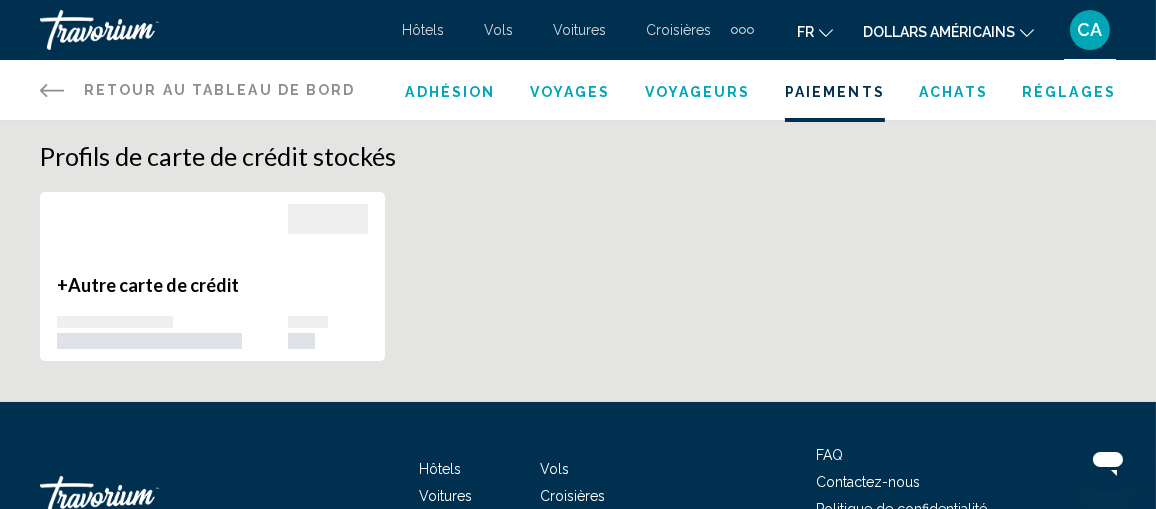 click on "Adhésion" at bounding box center [451, 92] 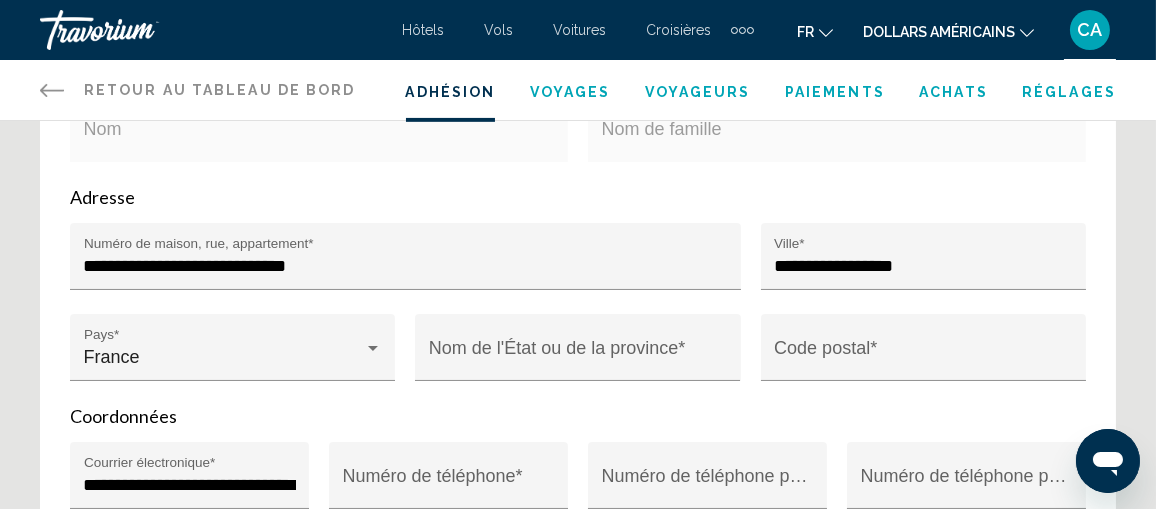 scroll, scrollTop: 1000, scrollLeft: 0, axis: vertical 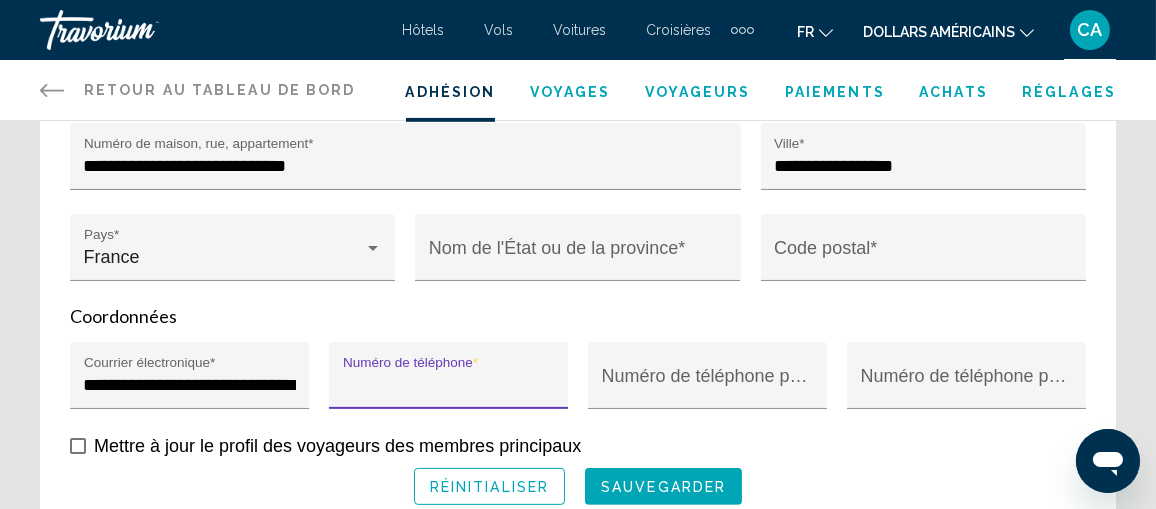 click on "Numéro de téléphone  *" at bounding box center (449, 385) 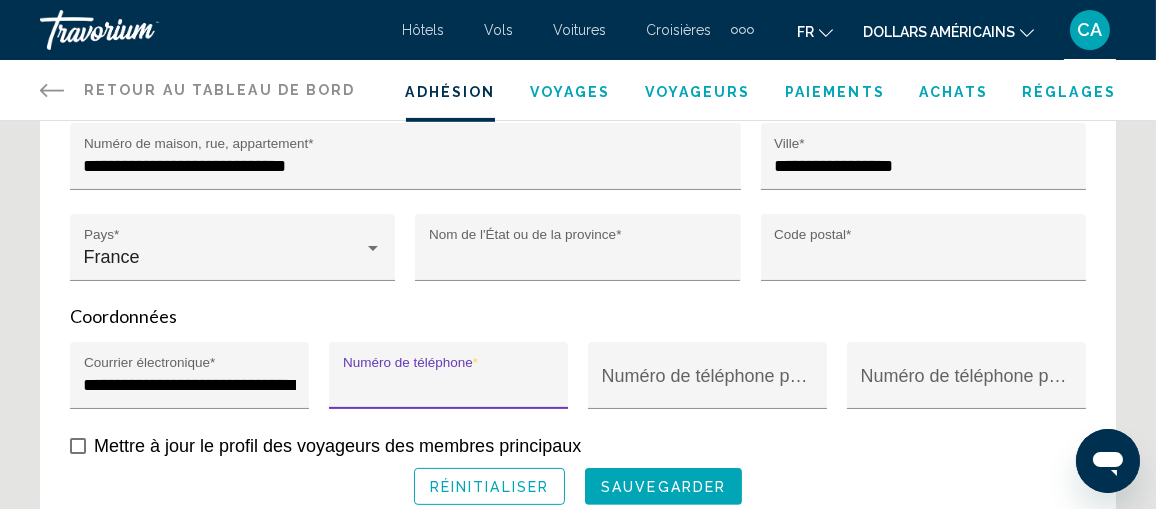 type on "**********" 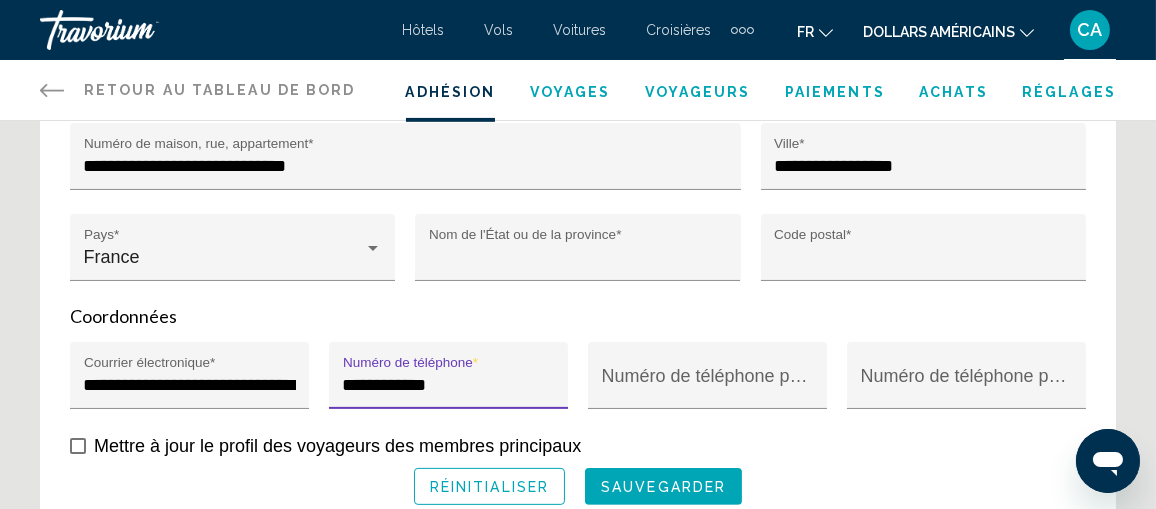 type on "*********" 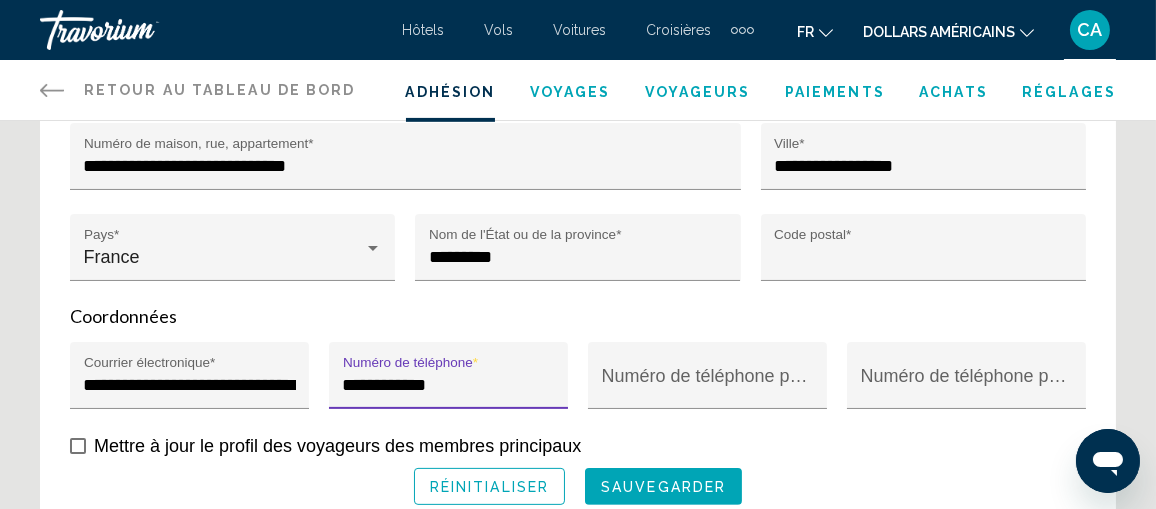type on "*****" 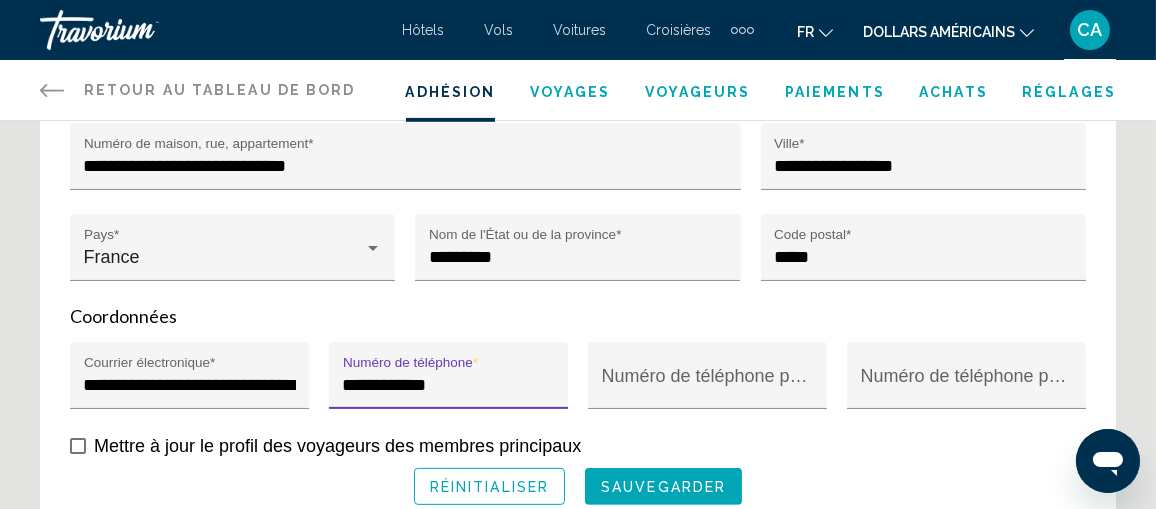 click on "**********" at bounding box center (449, 385) 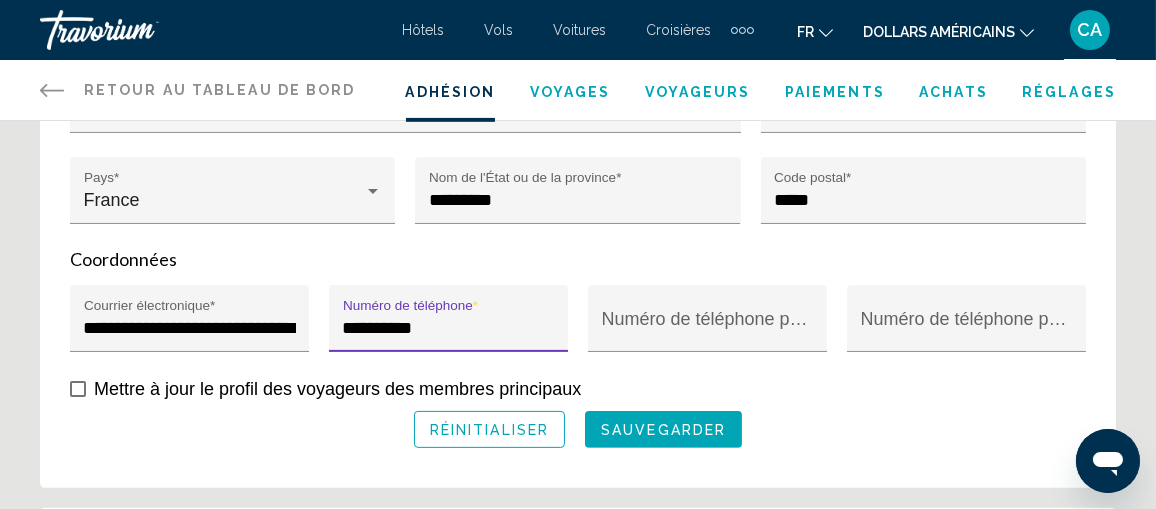 scroll, scrollTop: 1100, scrollLeft: 0, axis: vertical 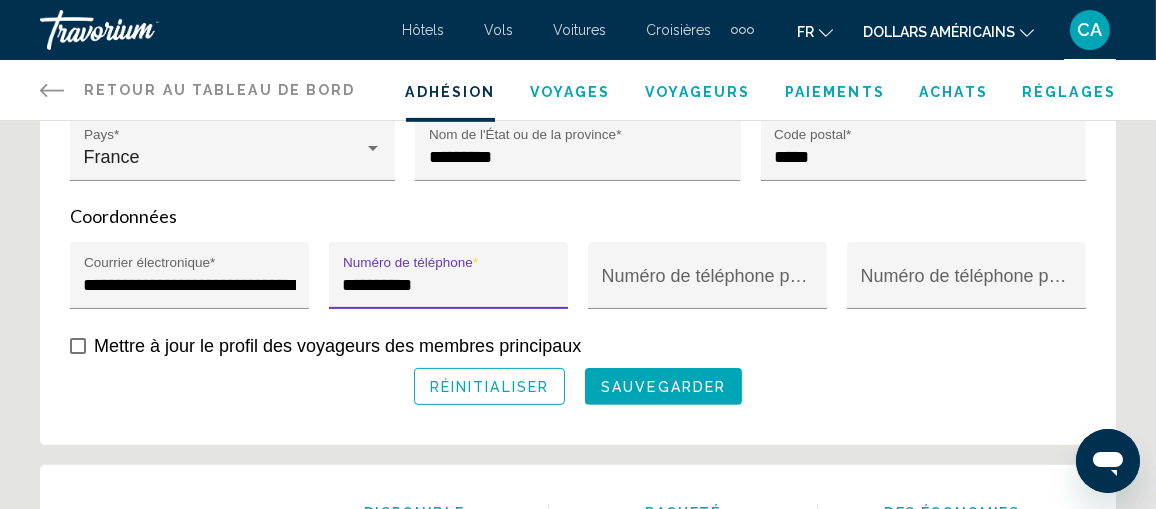 type on "**********" 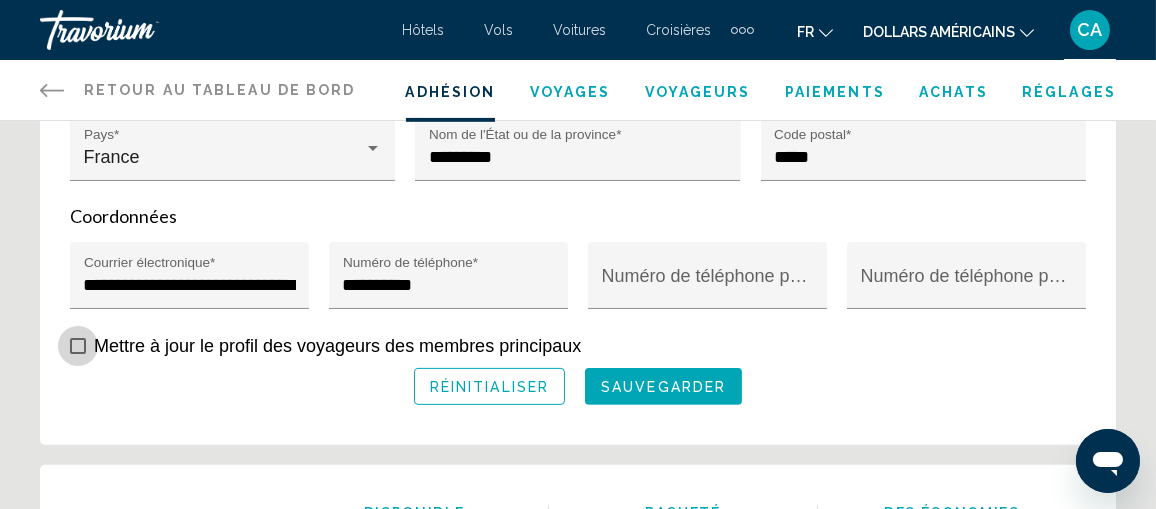 click at bounding box center (78, 346) 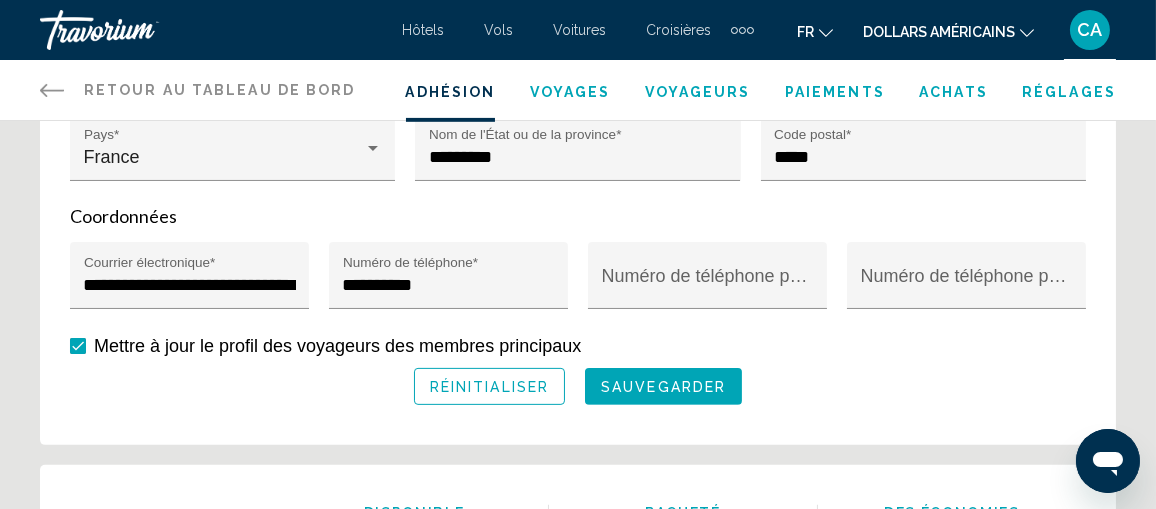click on "sauvegarder" at bounding box center (663, 386) 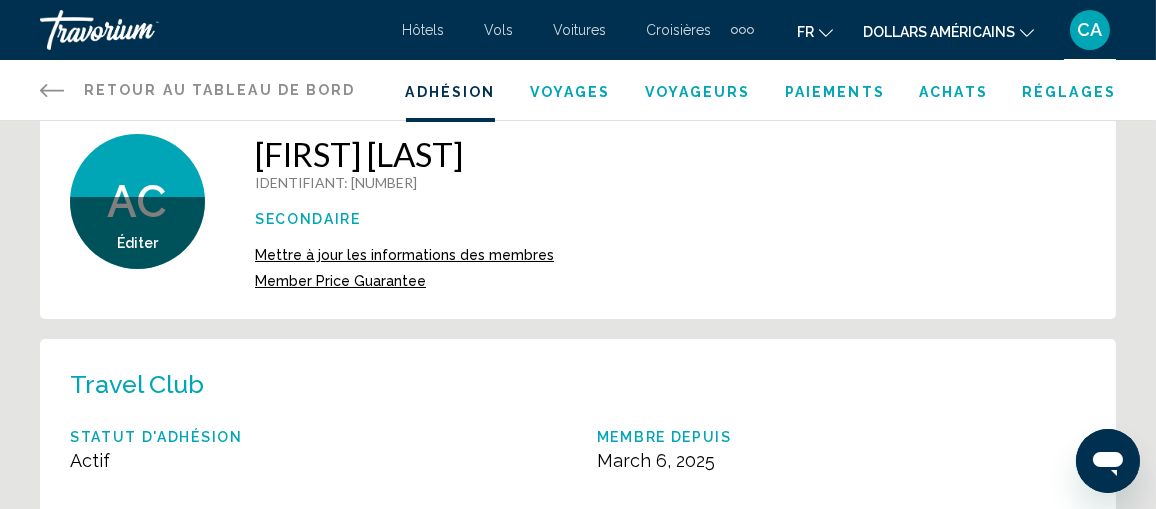 scroll, scrollTop: 0, scrollLeft: 0, axis: both 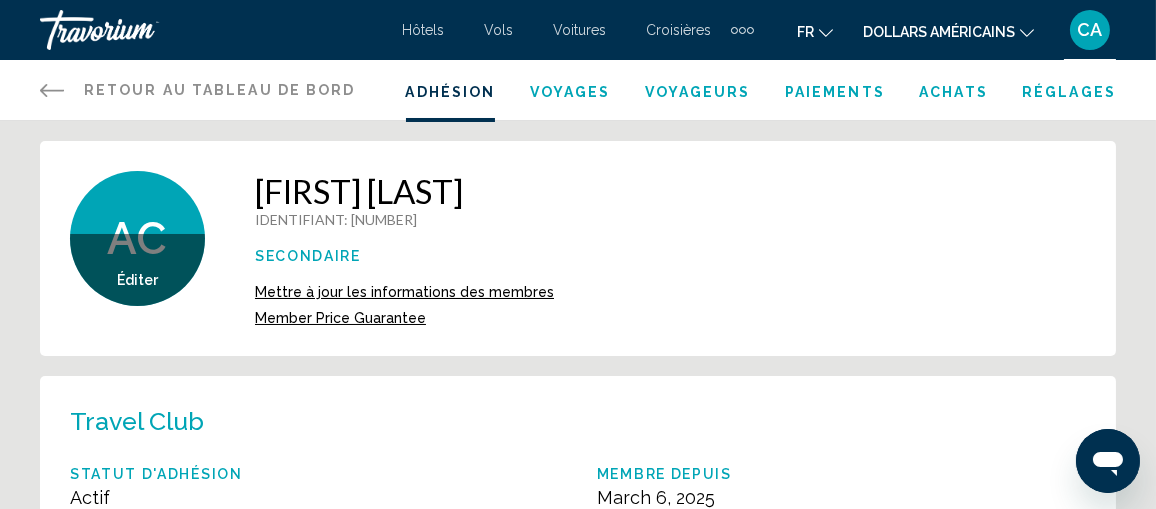 click on "Voyages" at bounding box center [570, 92] 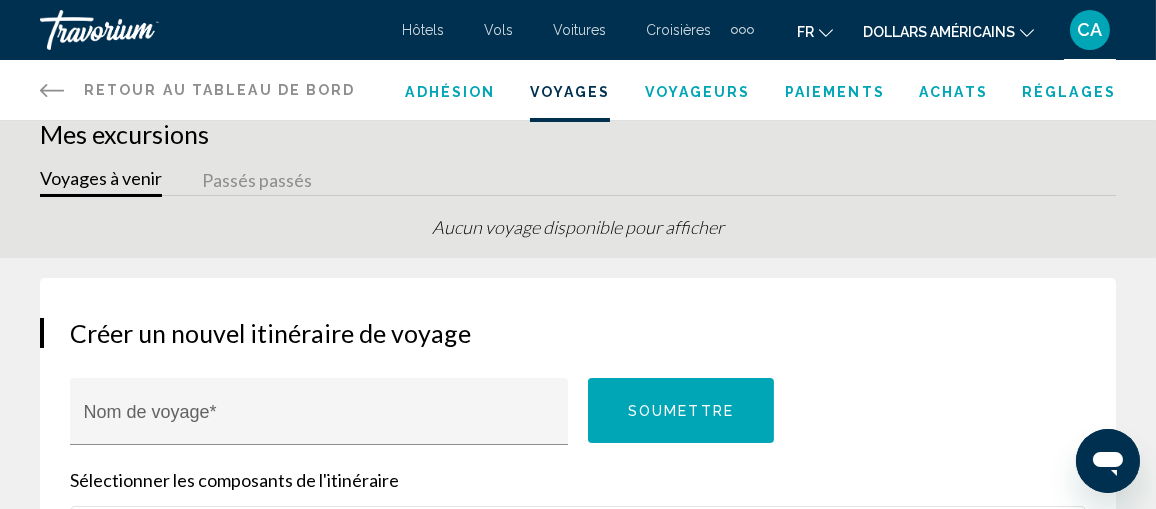 scroll, scrollTop: 0, scrollLeft: 0, axis: both 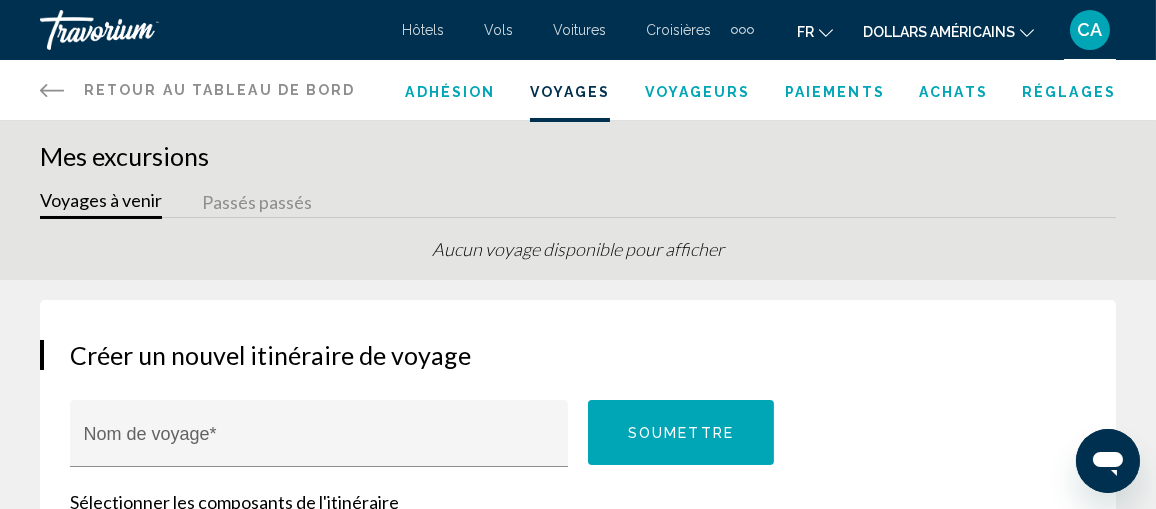 click on "Croisières" at bounding box center [678, 30] 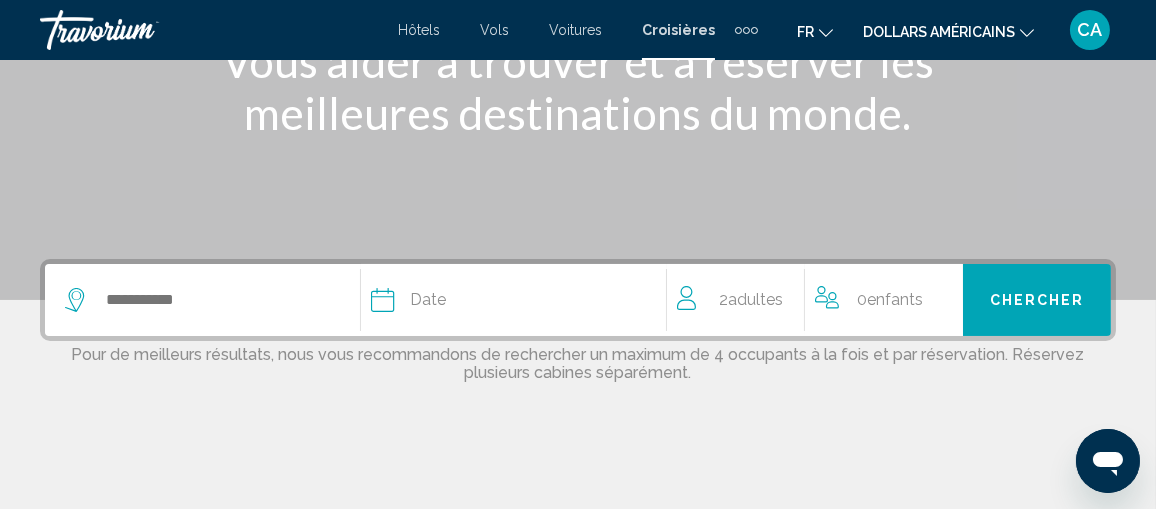 scroll, scrollTop: 400, scrollLeft: 0, axis: vertical 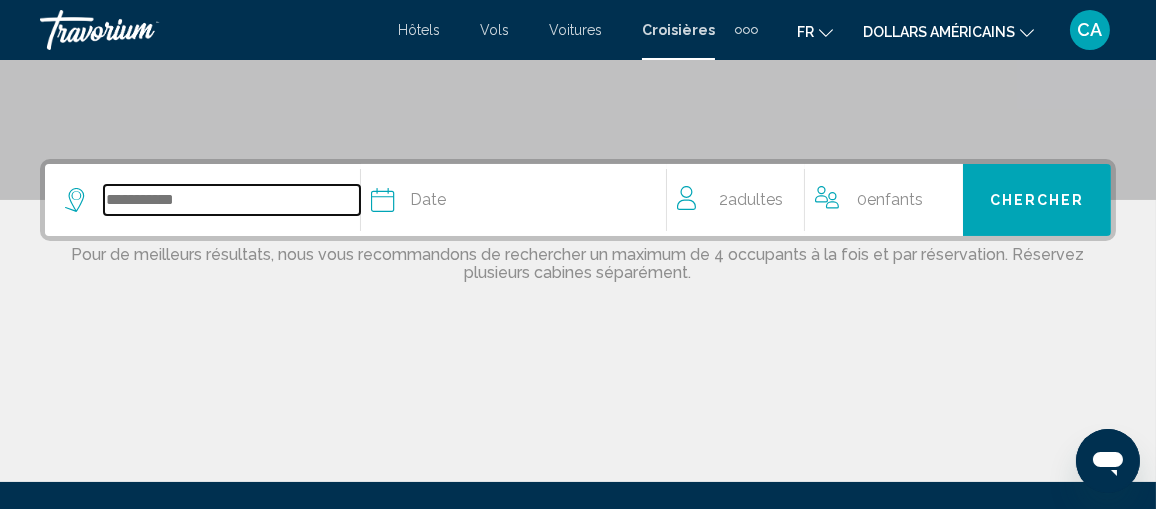 click at bounding box center [232, 200] 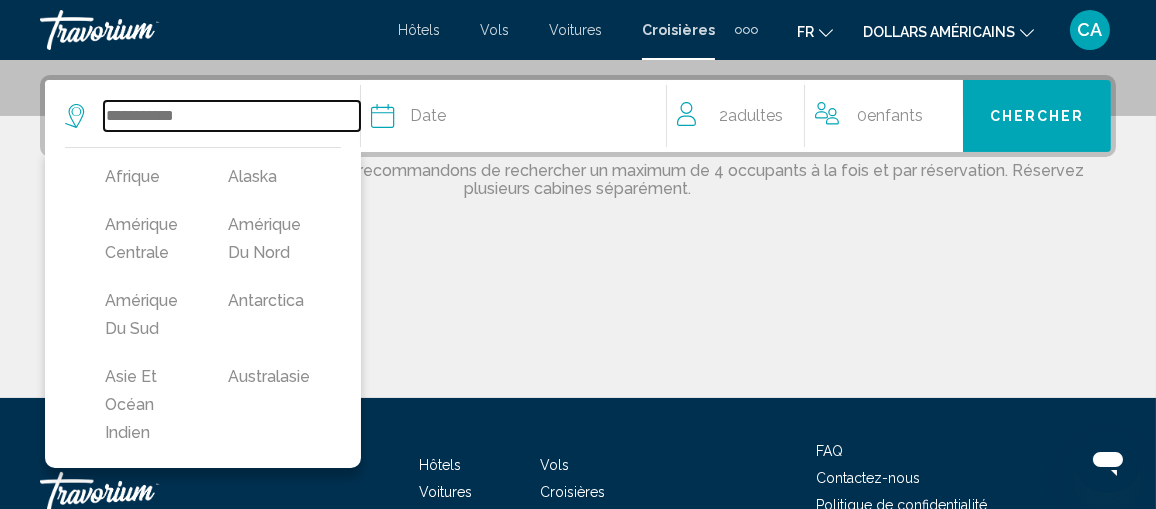 scroll, scrollTop: 493, scrollLeft: 0, axis: vertical 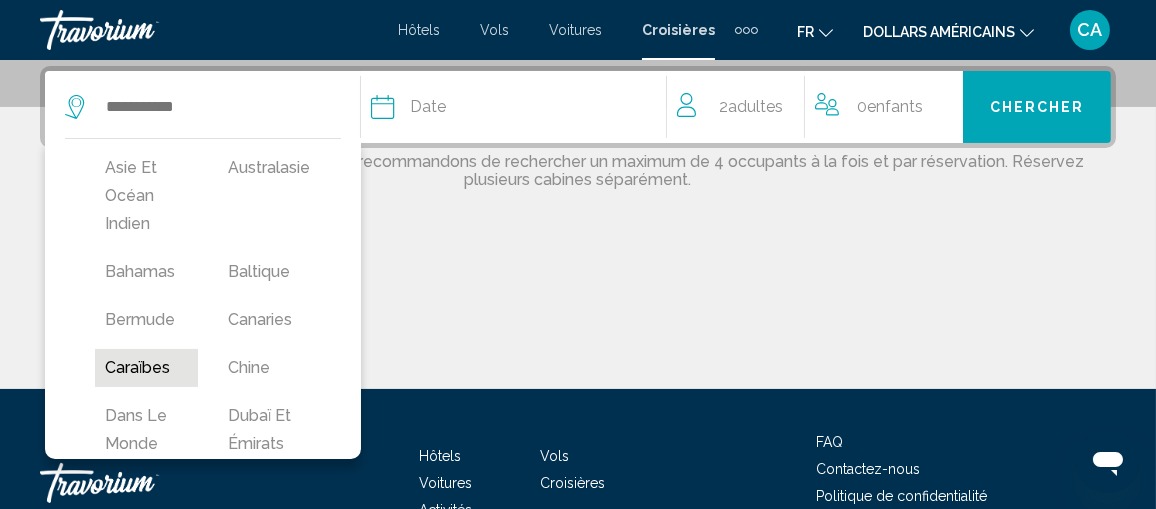 click on "Caraïbes" at bounding box center [146, 368] 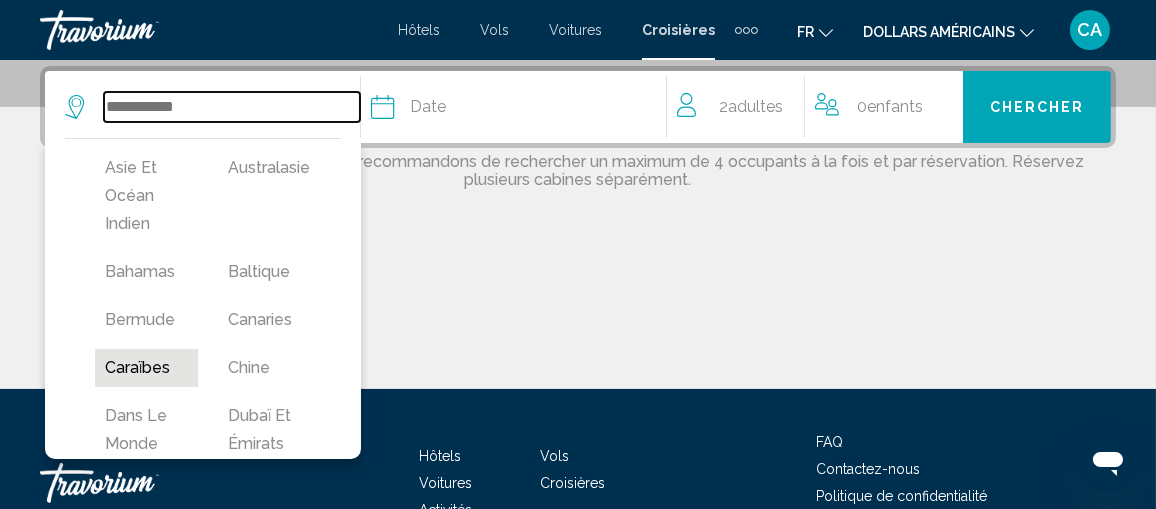type on "********" 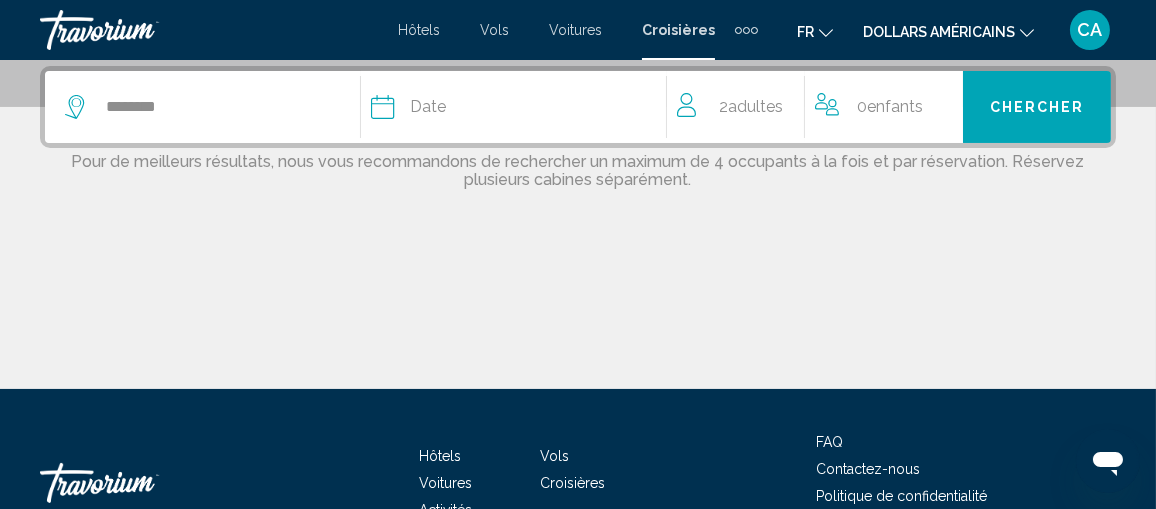 click on "Date" 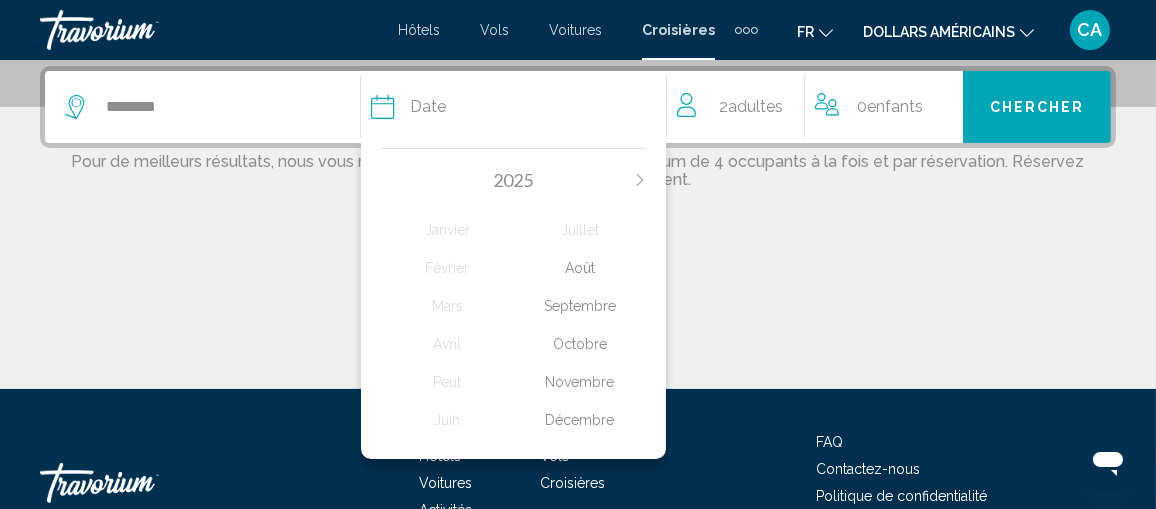 click 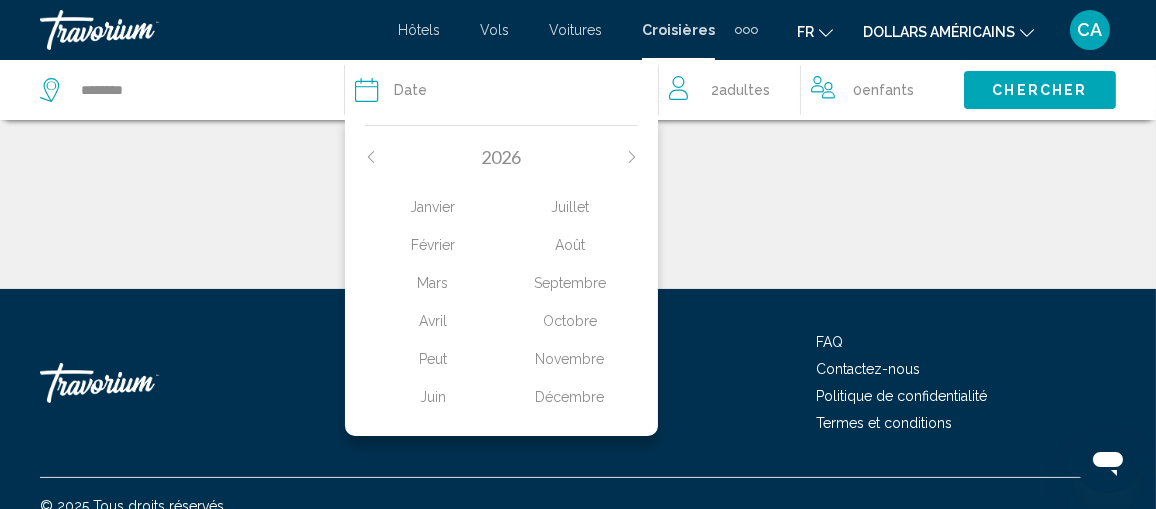 scroll, scrollTop: 593, scrollLeft: 0, axis: vertical 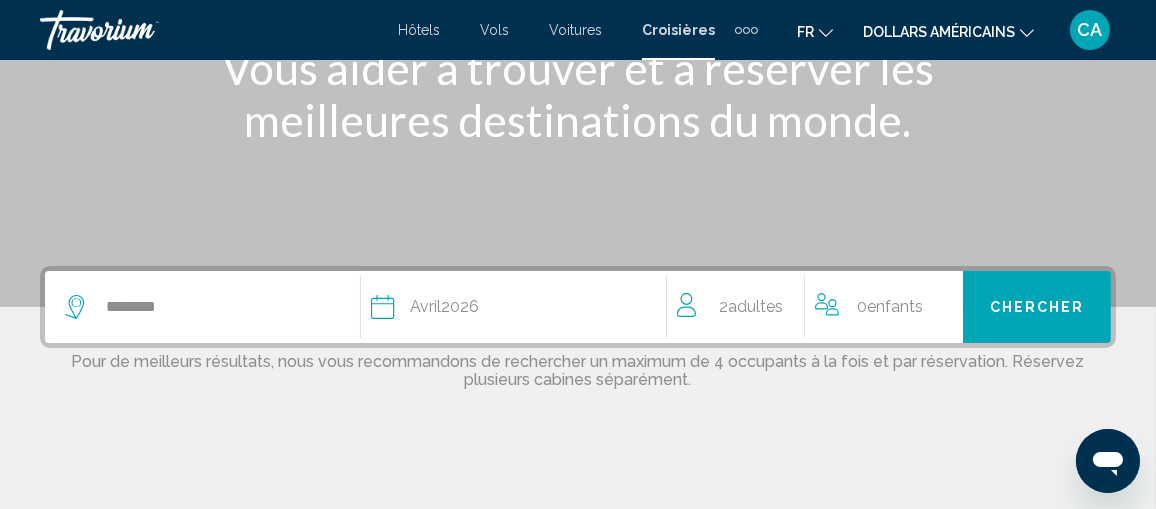 click on "Adultes" 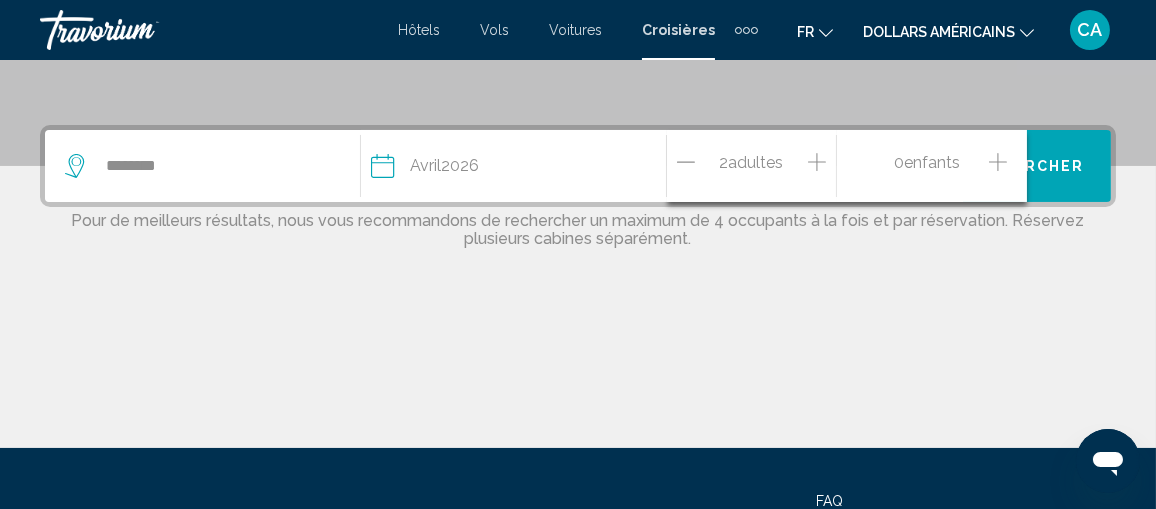 scroll, scrollTop: 393, scrollLeft: 0, axis: vertical 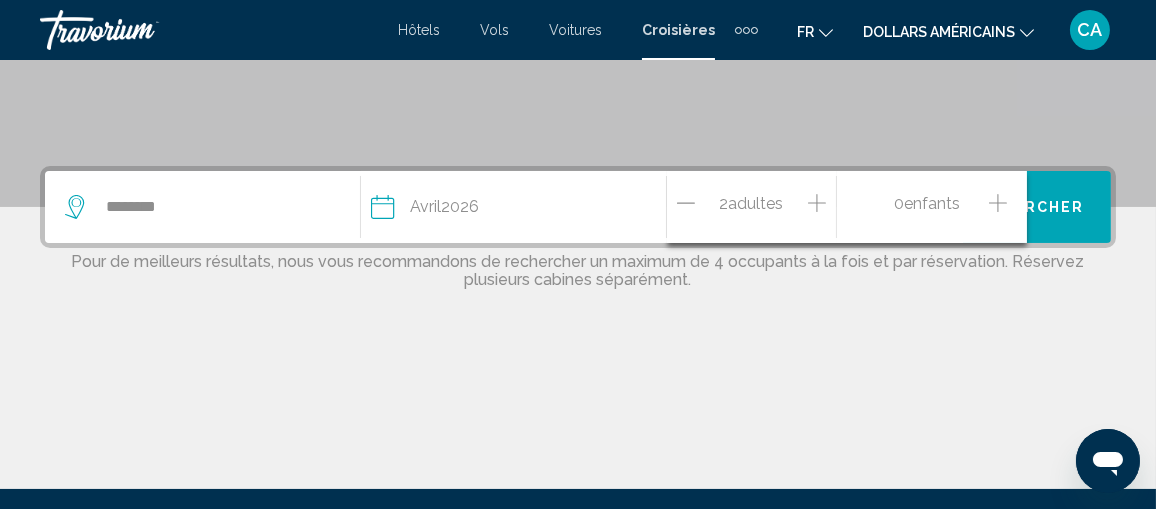 click 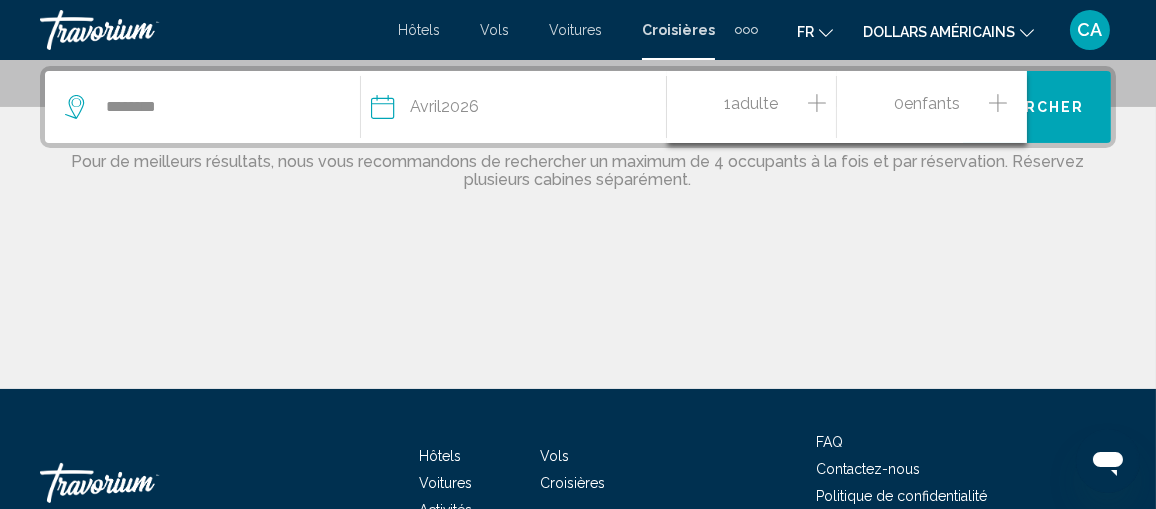 scroll, scrollTop: 393, scrollLeft: 0, axis: vertical 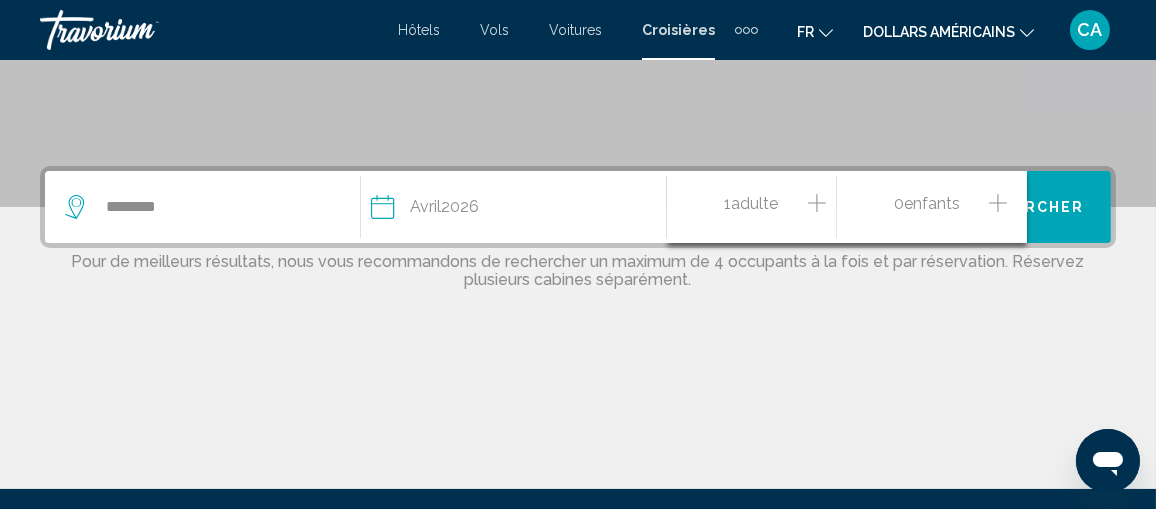 click on "Pour de meilleurs résultats, nous vous recommandons de rechercher un maximum de 4 occupants à la fois et par réservation. Réservez plusieurs cabines séparément." at bounding box center (578, 268) 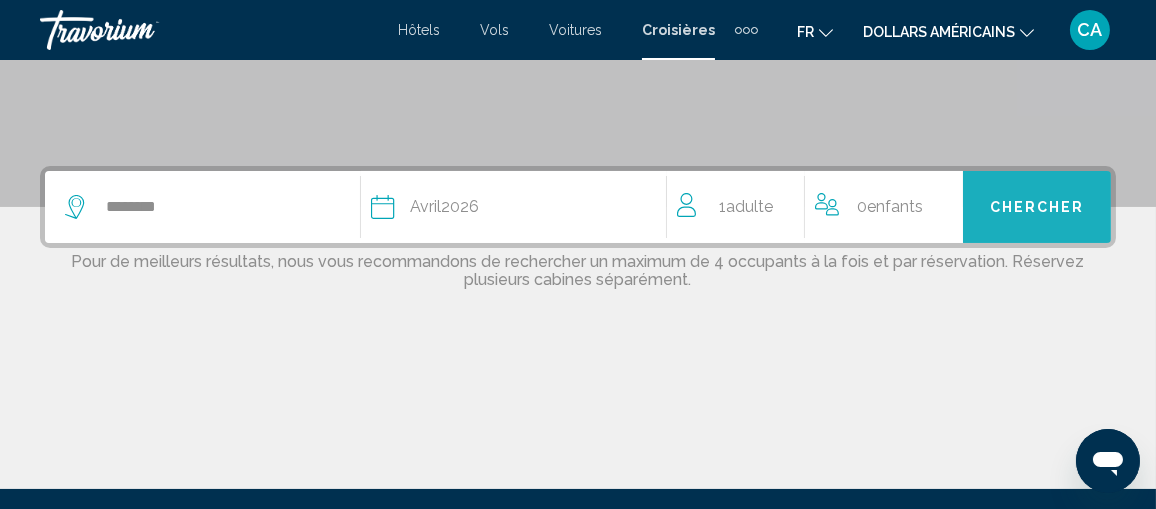 click on "Chercher" at bounding box center (1037, 208) 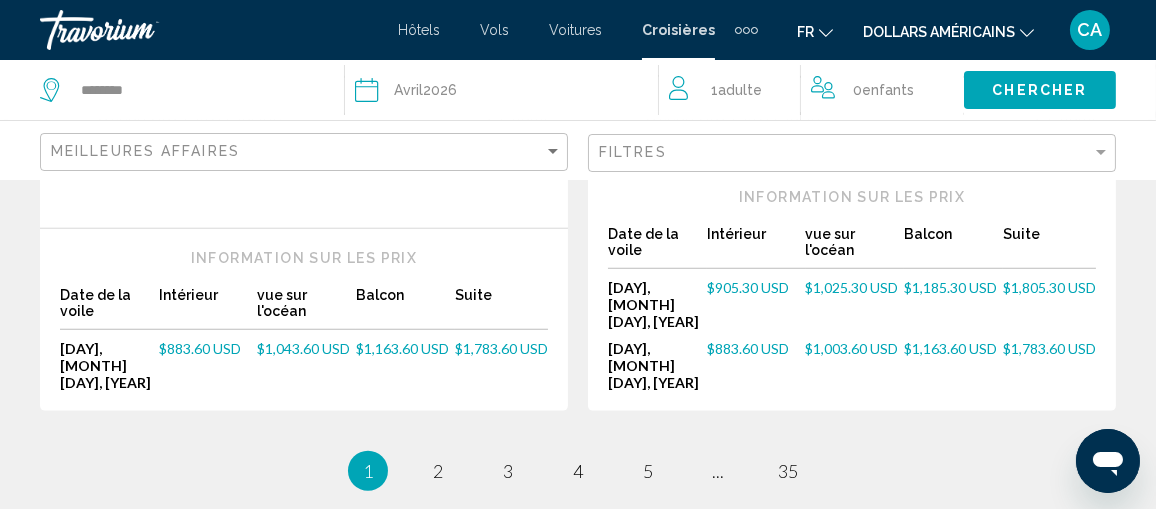 scroll, scrollTop: 2700, scrollLeft: 0, axis: vertical 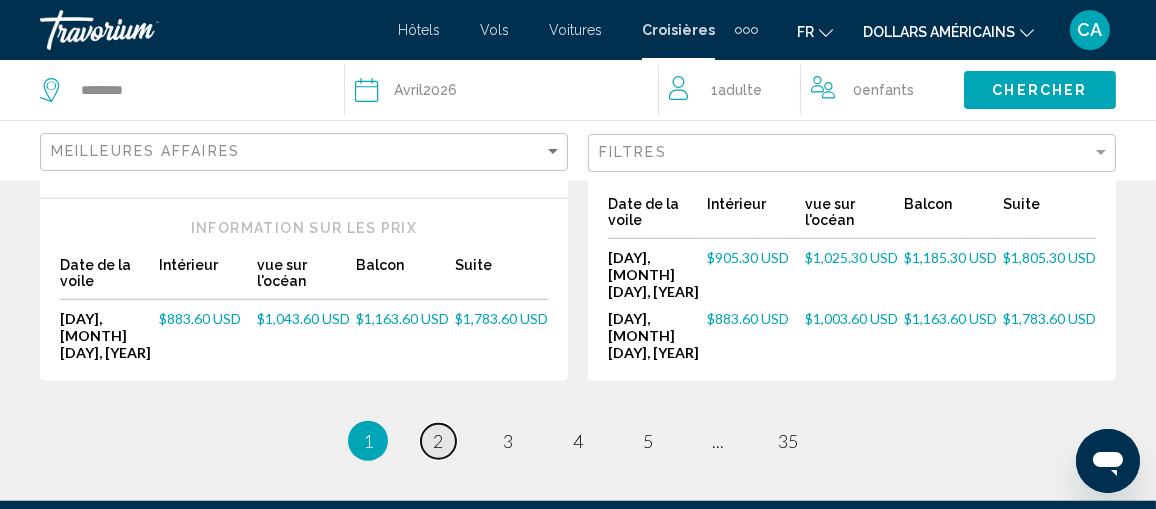 click on "page  2" at bounding box center (438, 441) 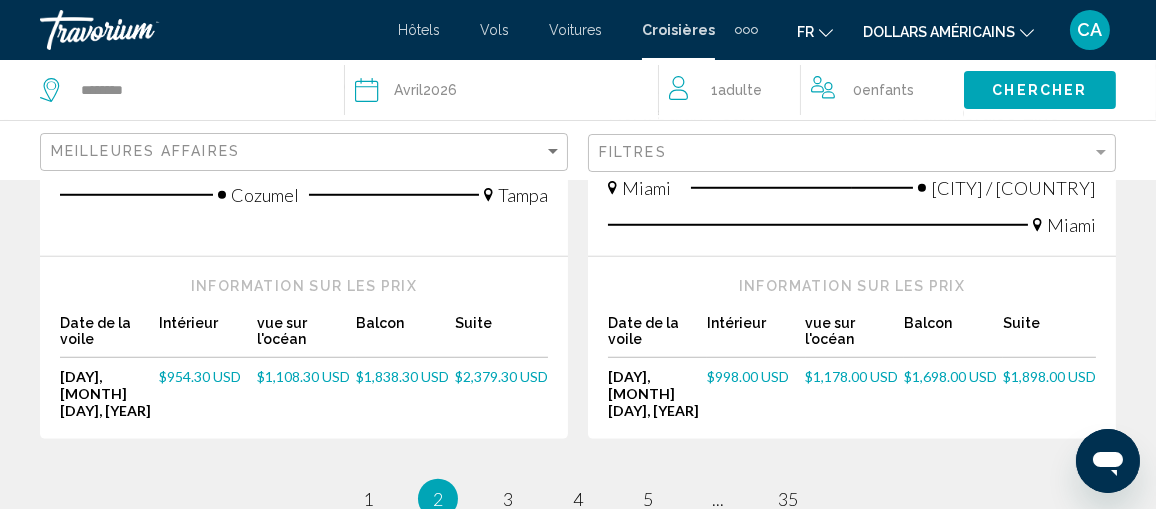 scroll, scrollTop: 2601, scrollLeft: 0, axis: vertical 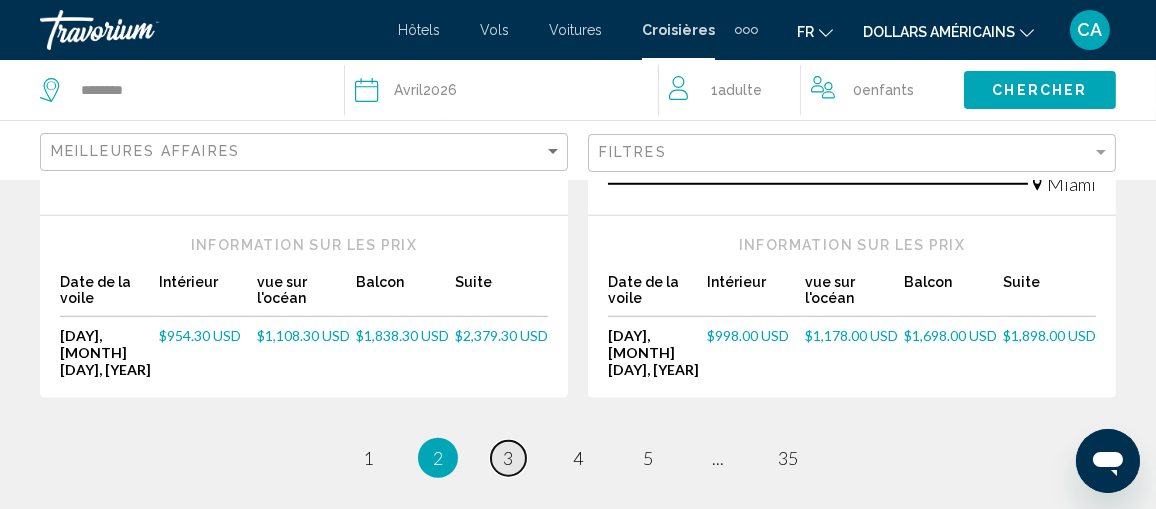 click on "3" at bounding box center [508, 458] 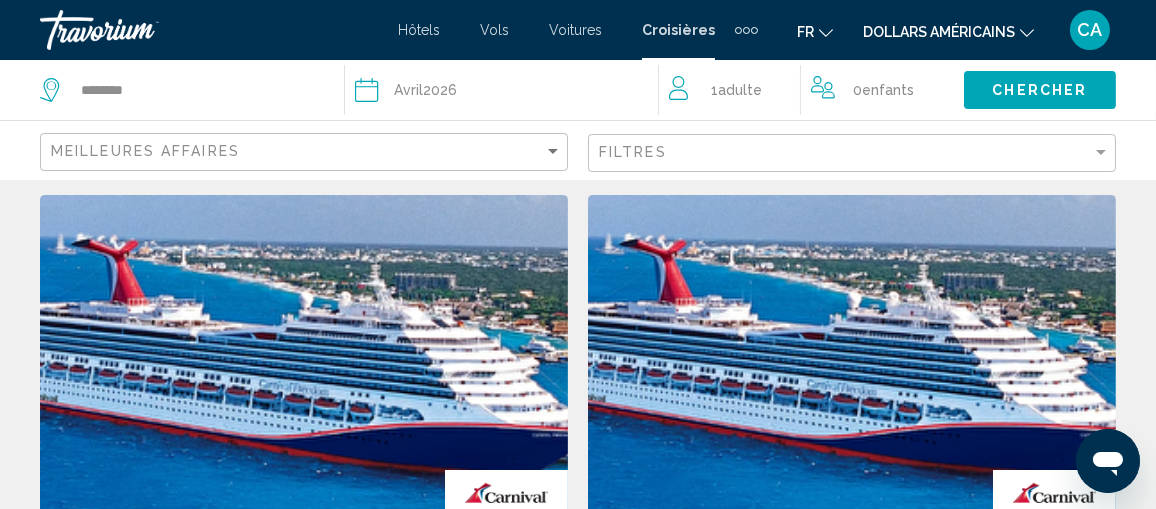 scroll, scrollTop: 1001, scrollLeft: 0, axis: vertical 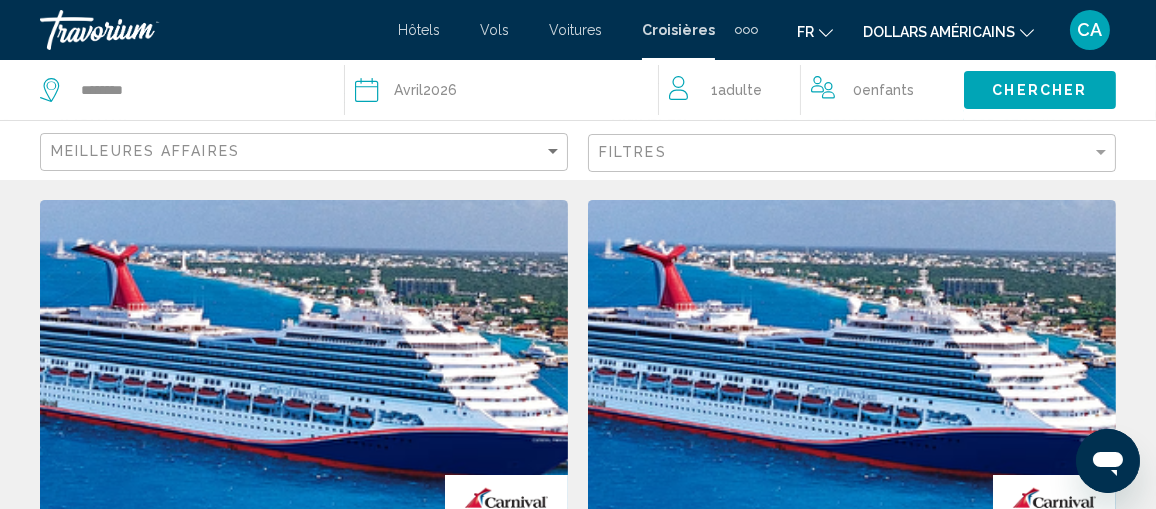 click at bounding box center [304, 360] 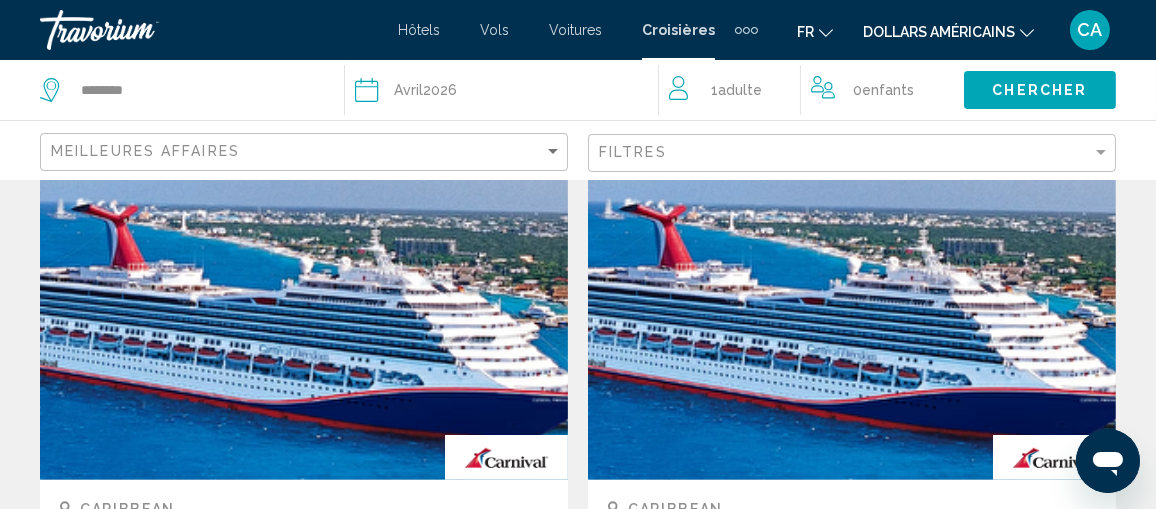 scroll, scrollTop: 1001, scrollLeft: 0, axis: vertical 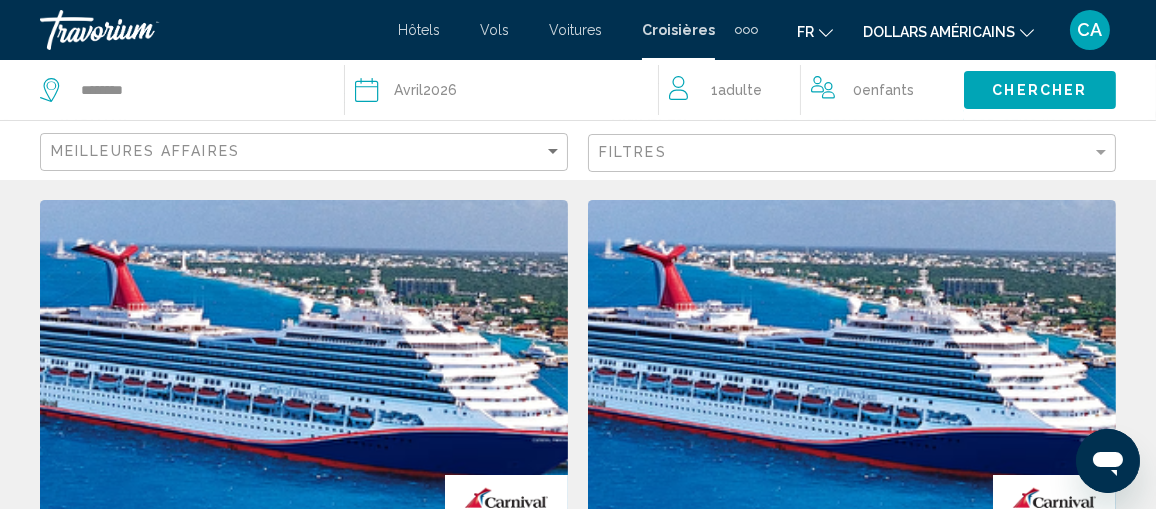 click at bounding box center [304, 360] 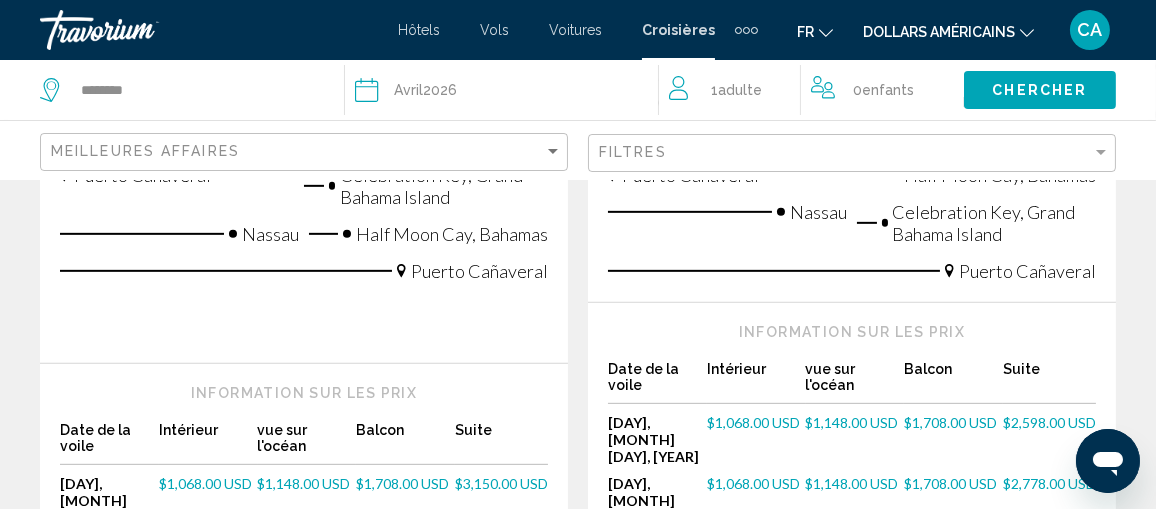 scroll, scrollTop: 1501, scrollLeft: 0, axis: vertical 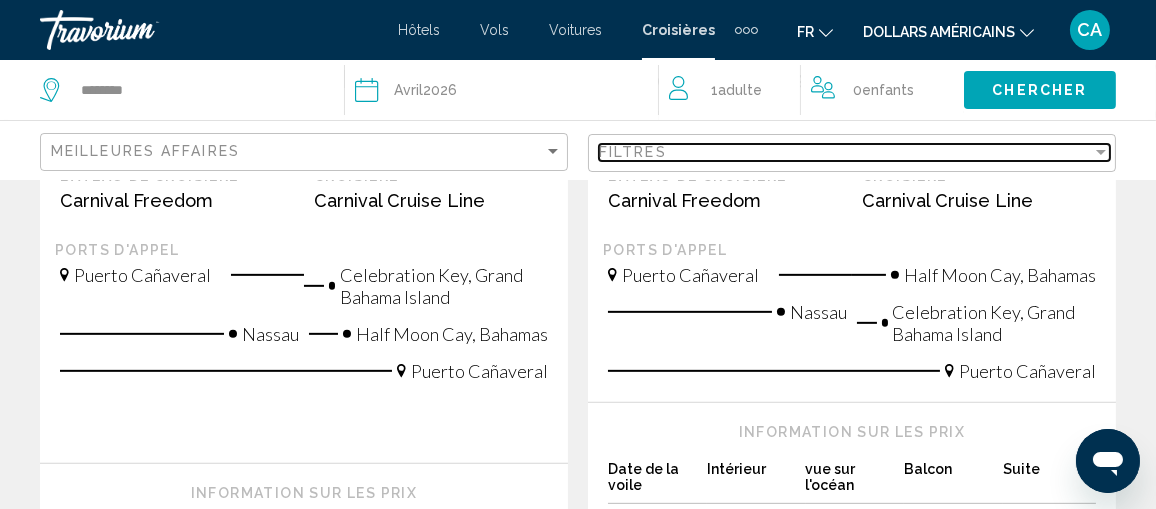 click at bounding box center [1101, 152] 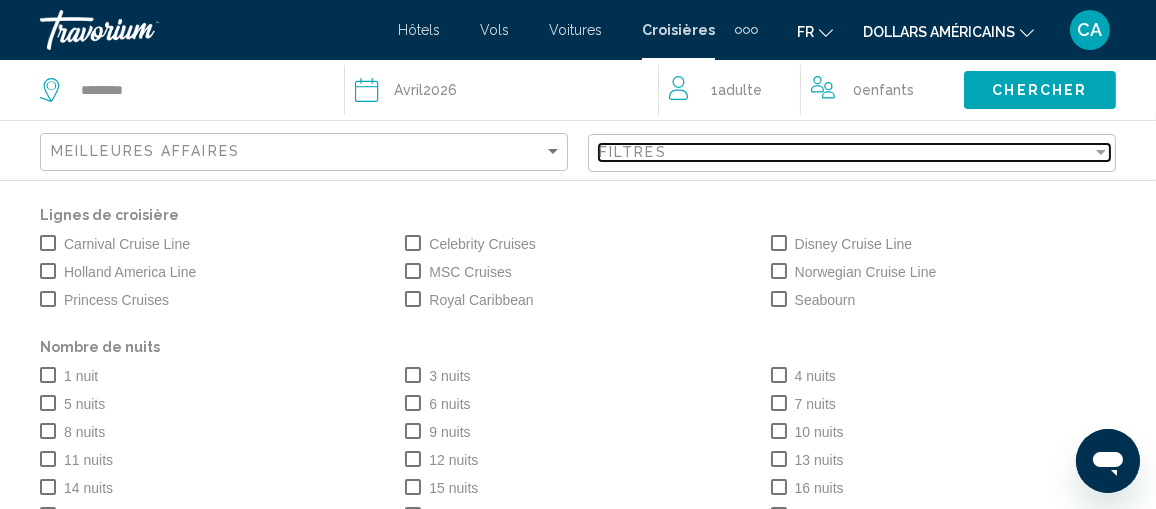 click at bounding box center [1101, 152] 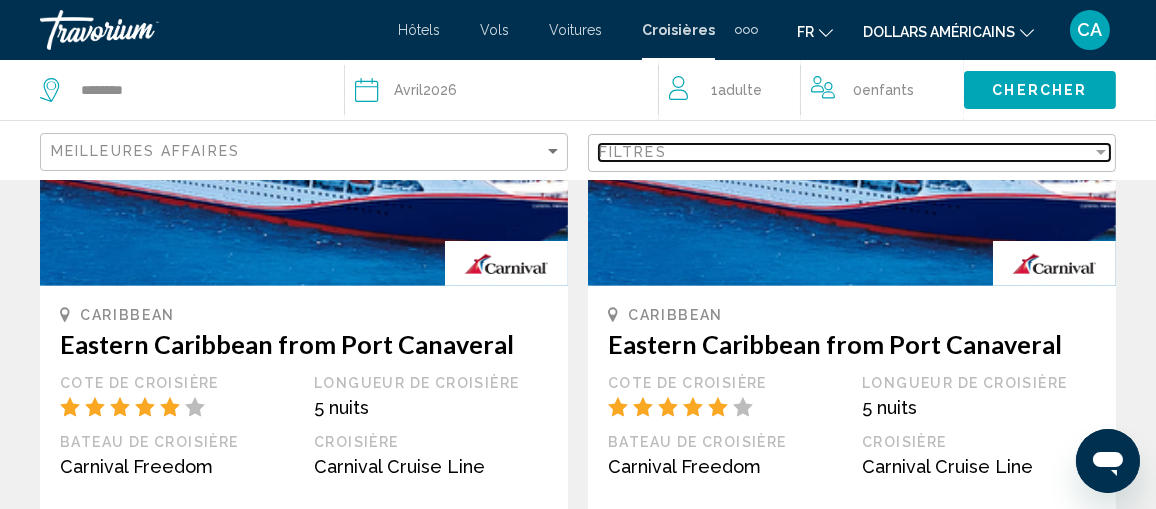 scroll, scrollTop: 1301, scrollLeft: 0, axis: vertical 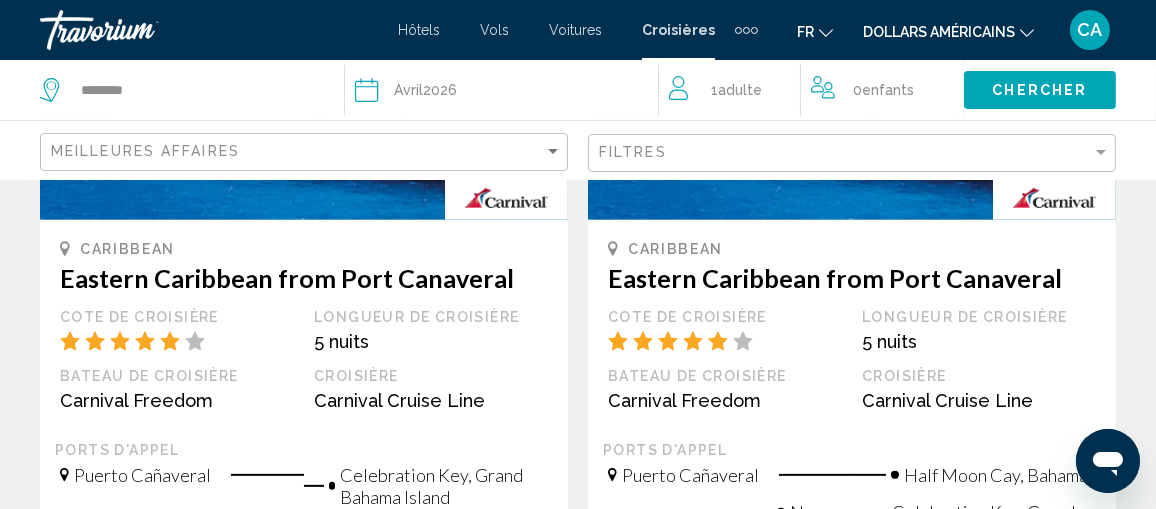 click on "Bateau de croisière" at bounding box center [177, 376] 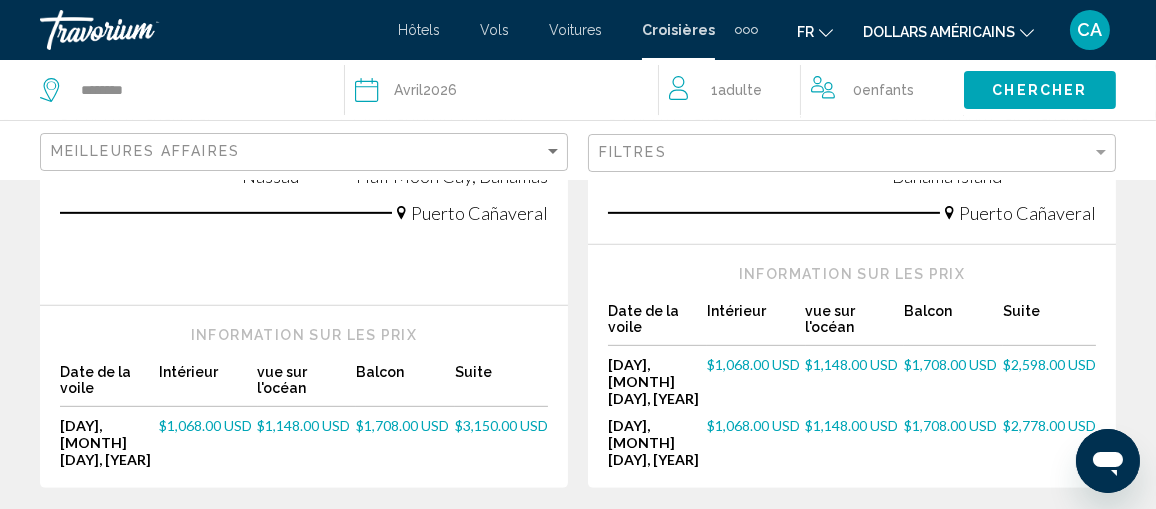 scroll, scrollTop: 1701, scrollLeft: 0, axis: vertical 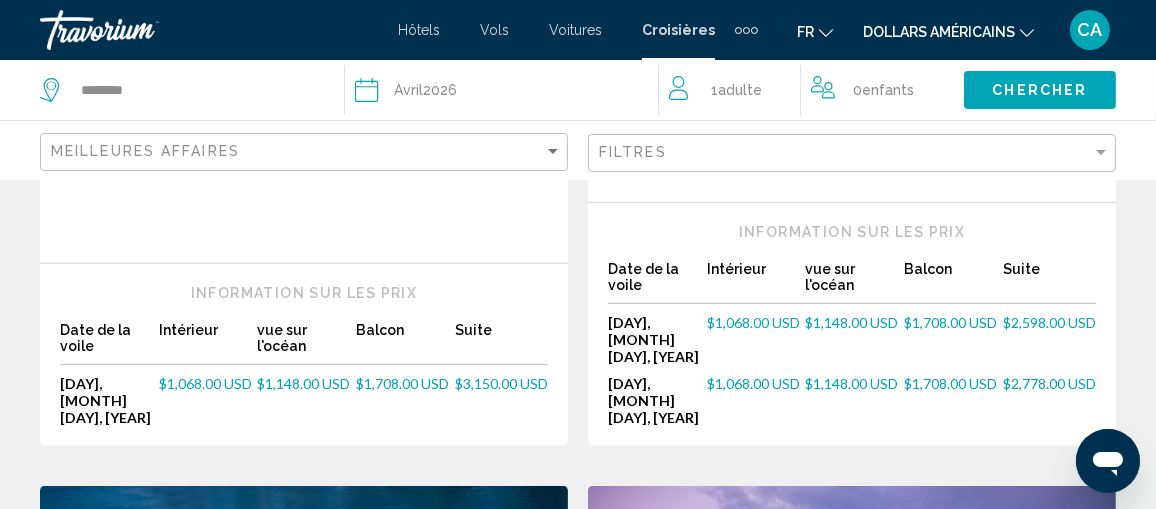 click on "$1,068.00 USD" at bounding box center (208, 400) 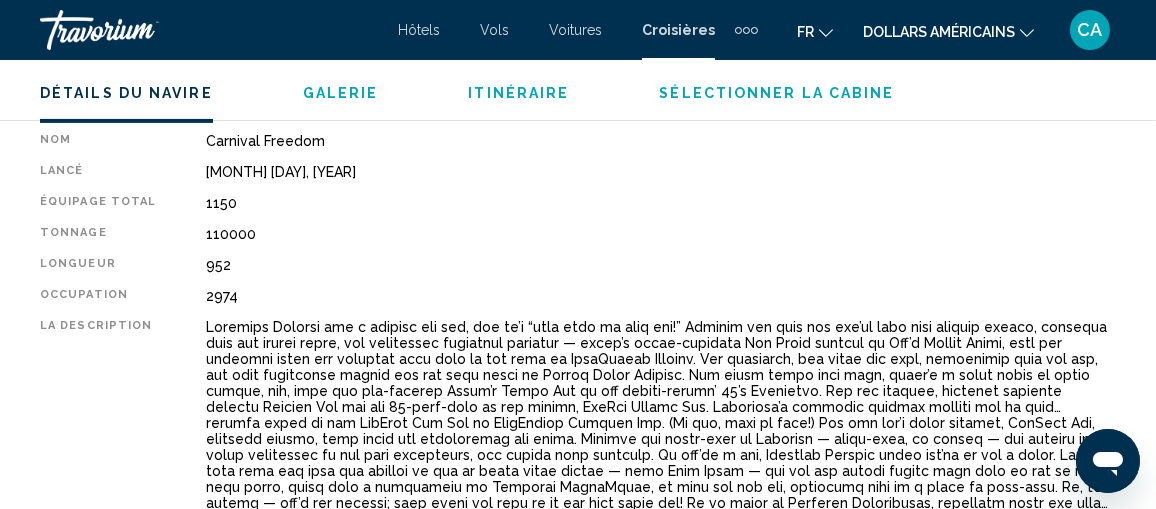 scroll, scrollTop: 1079, scrollLeft: 0, axis: vertical 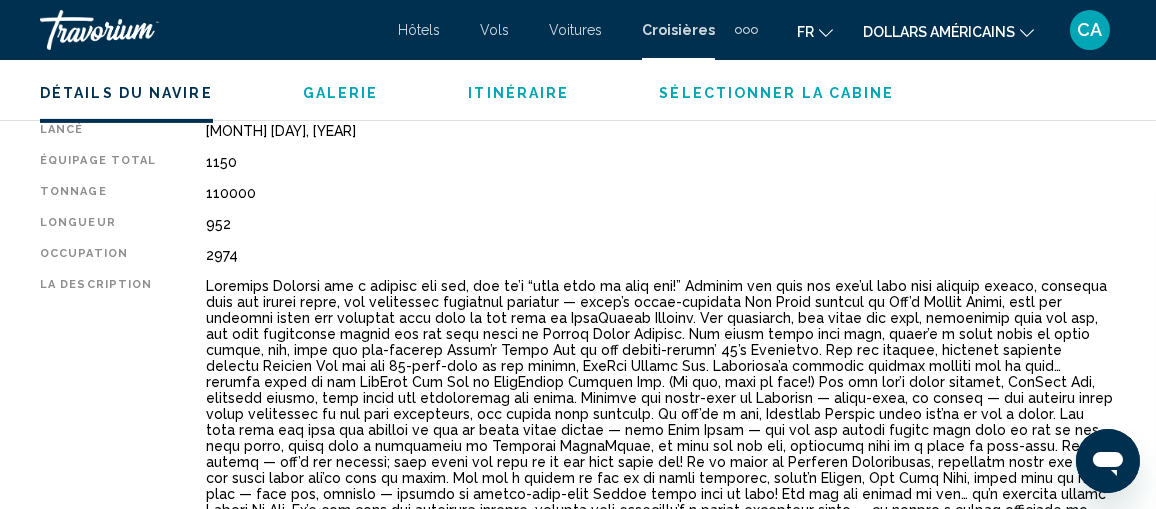 click 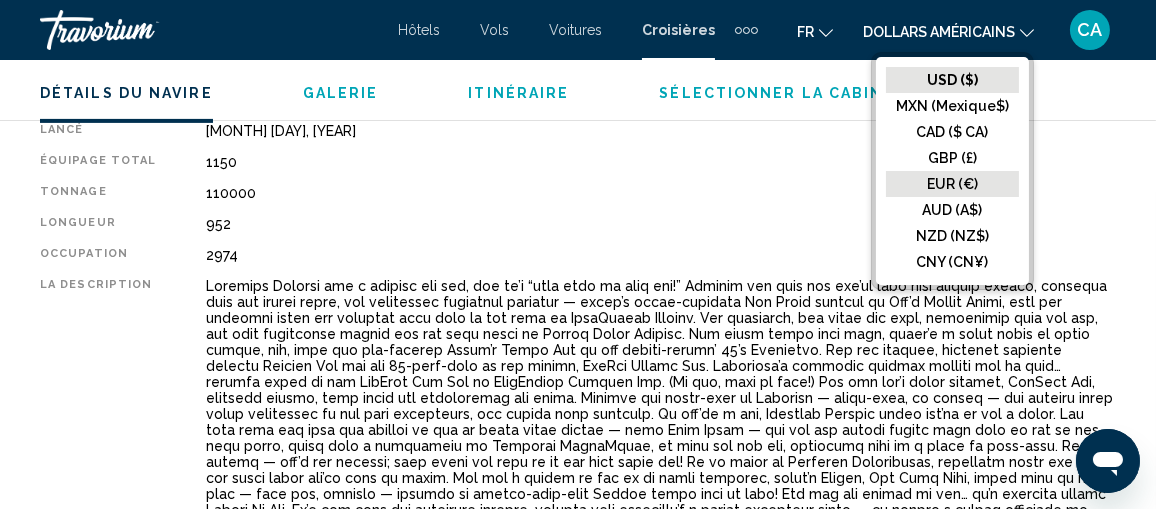 click on "EUR (€)" 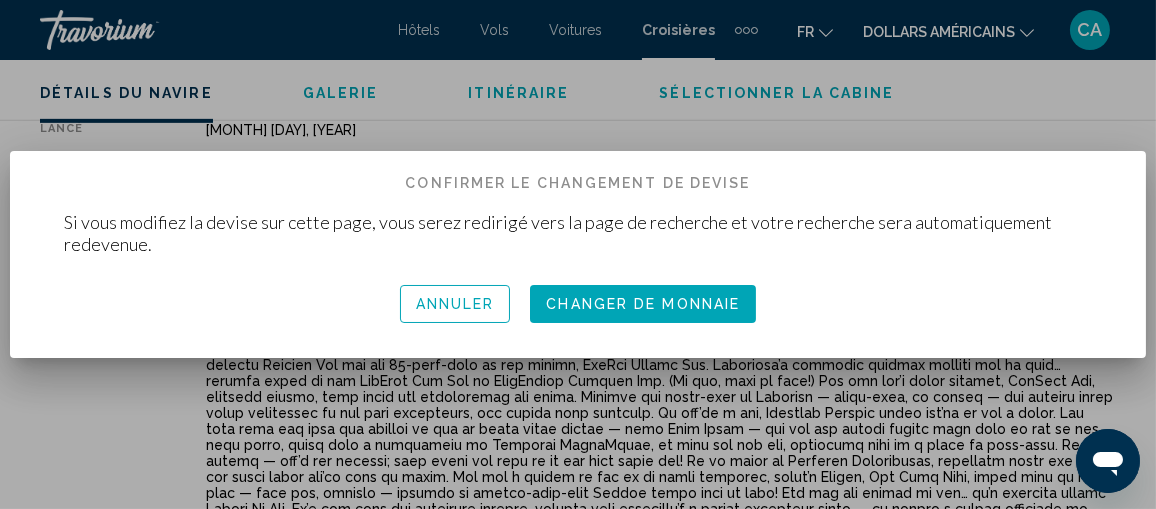 scroll, scrollTop: 0, scrollLeft: 0, axis: both 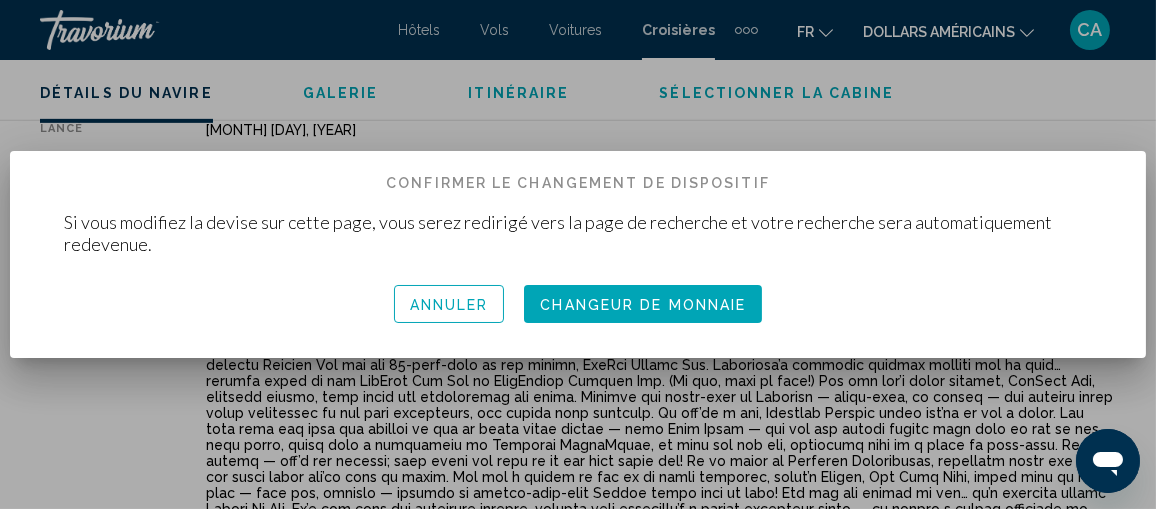 click on "Changeur de monnaie" at bounding box center (643, 305) 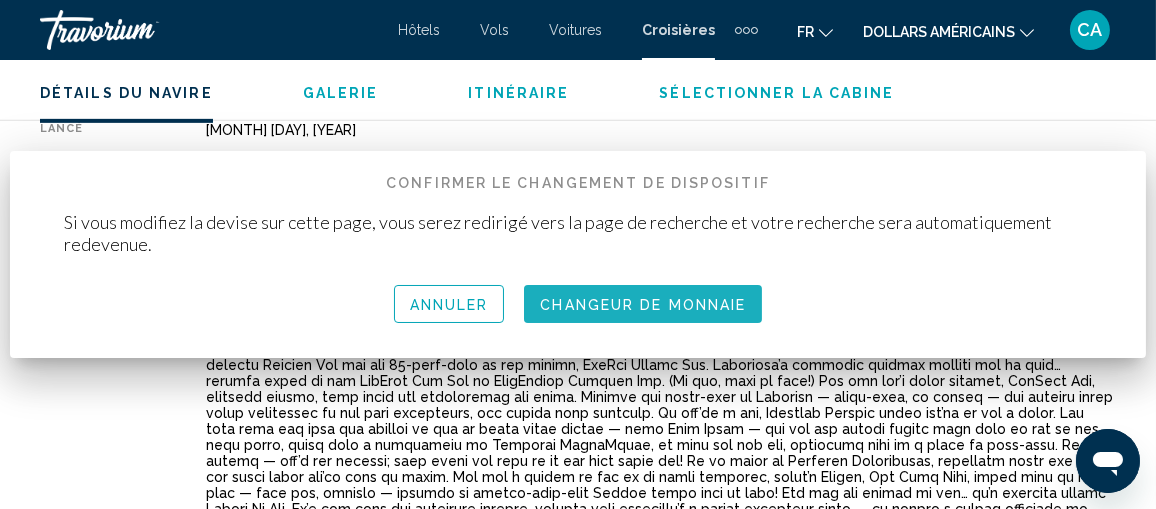 scroll, scrollTop: 1079, scrollLeft: 0, axis: vertical 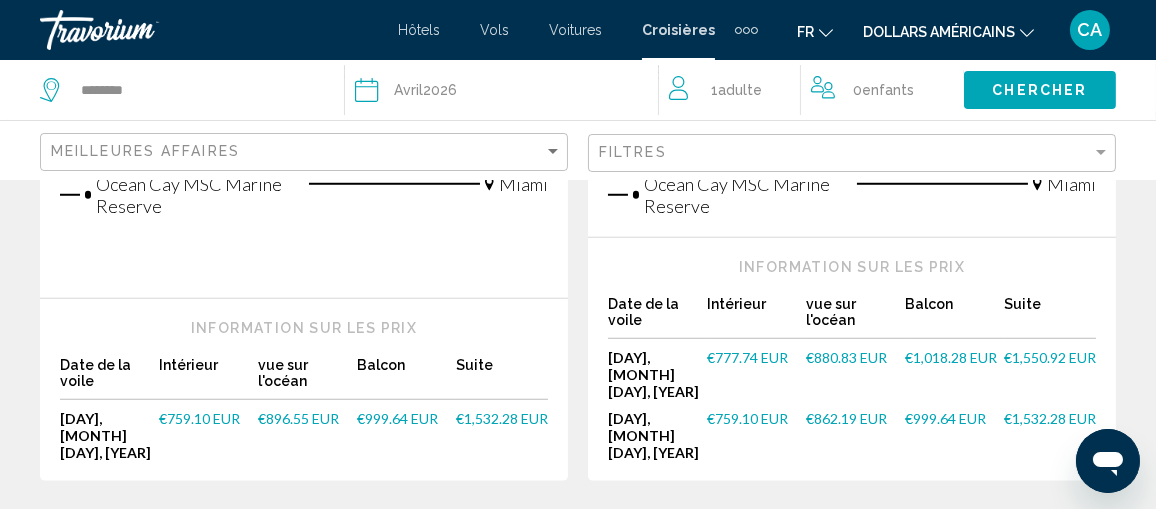 click on "page  2" at bounding box center [438, 541] 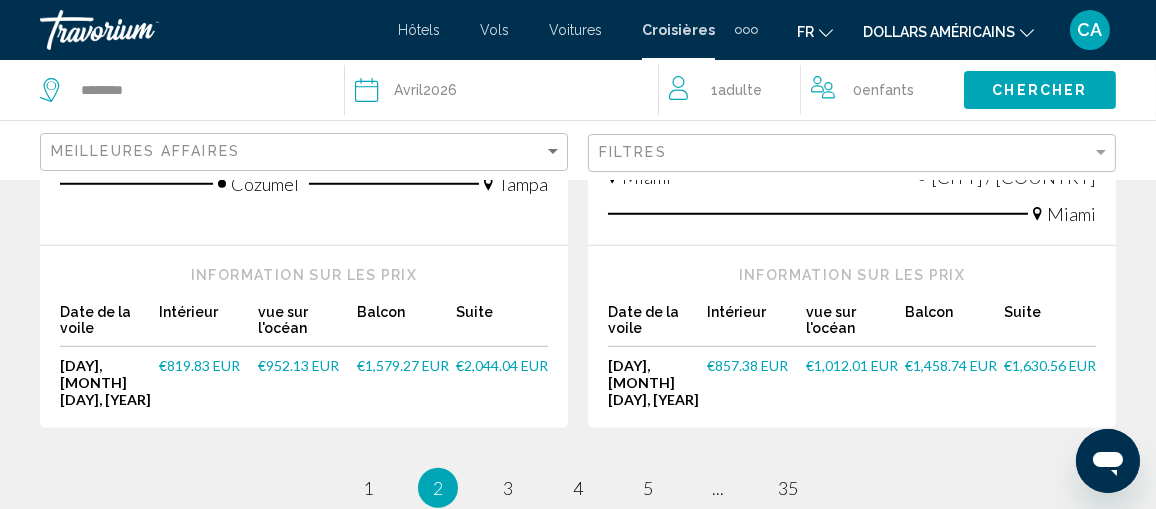 scroll, scrollTop: 2601, scrollLeft: 0, axis: vertical 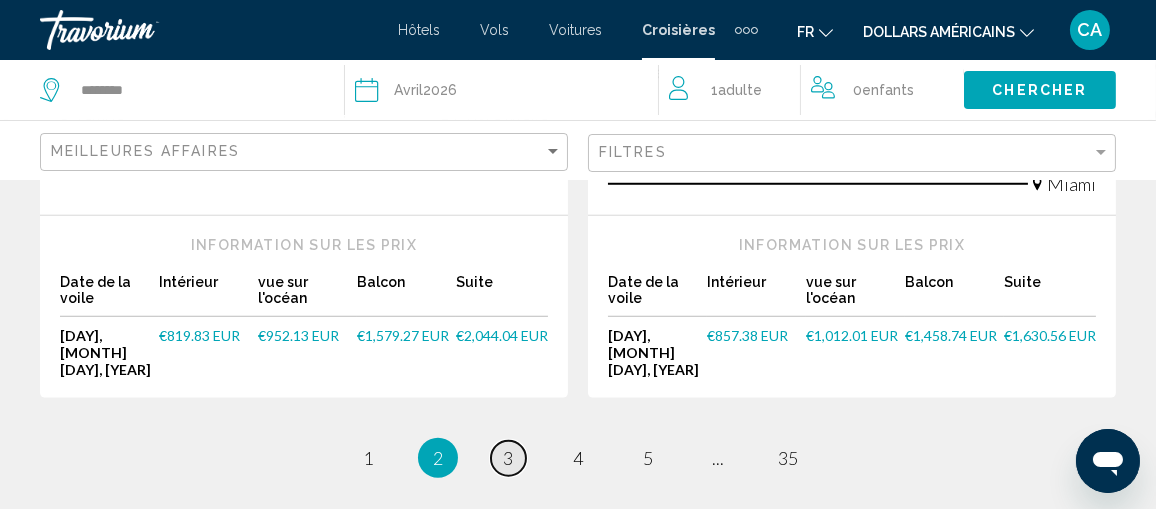 click on "page  3" at bounding box center [508, 458] 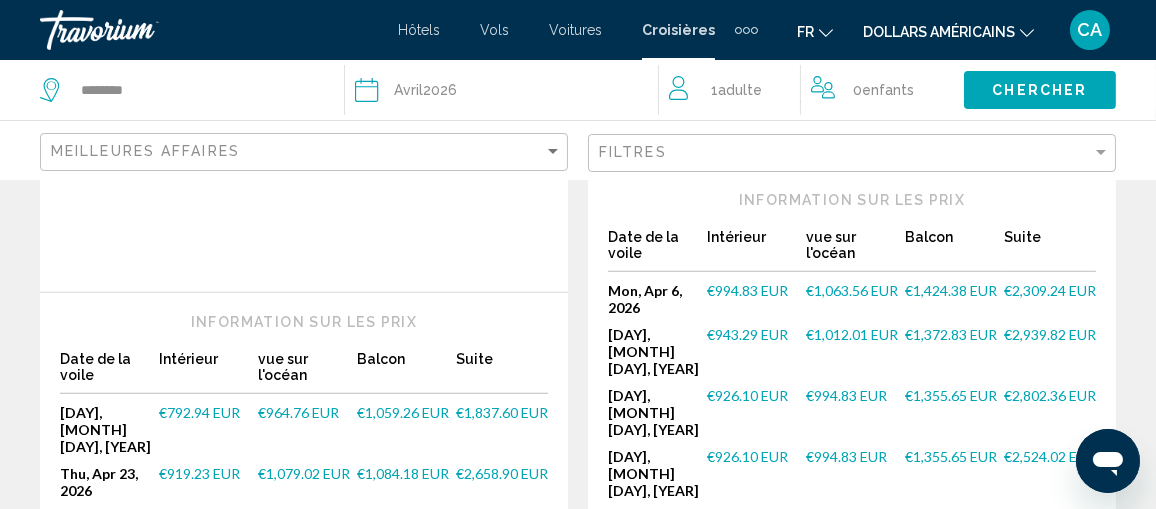 scroll, scrollTop: 2701, scrollLeft: 0, axis: vertical 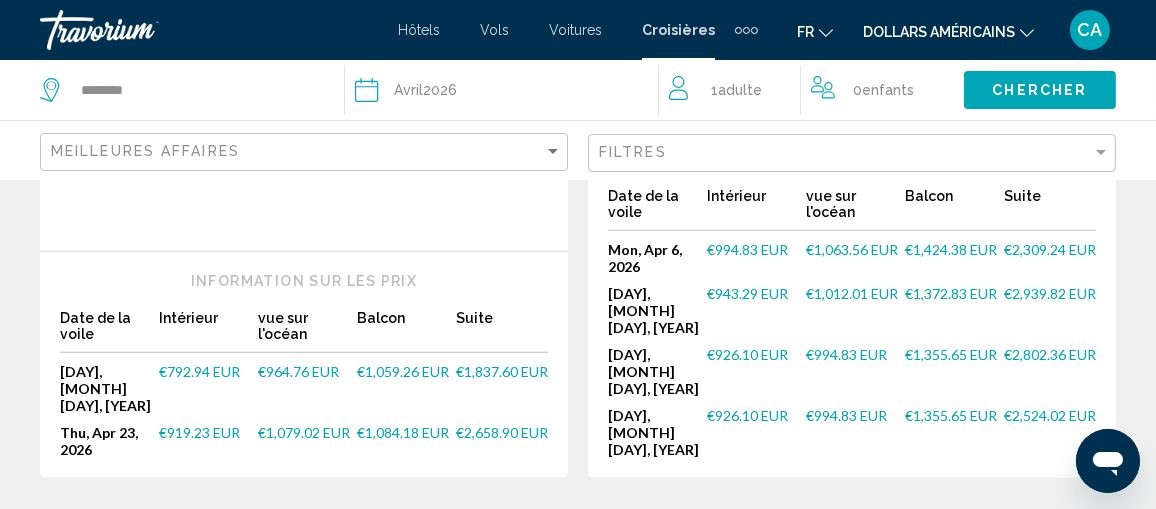 click on "4" at bounding box center [578, 538] 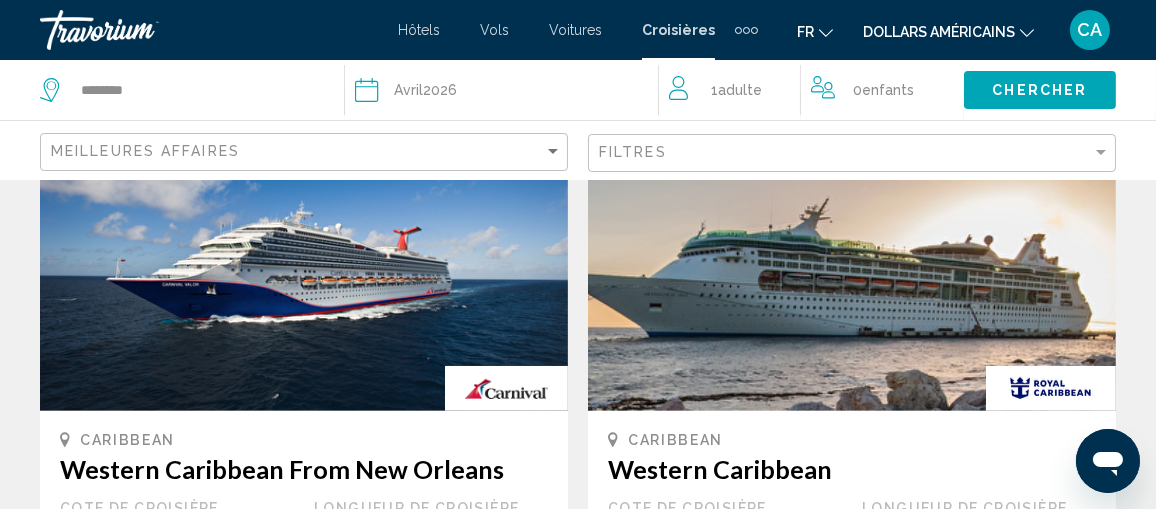 scroll, scrollTop: 1201, scrollLeft: 0, axis: vertical 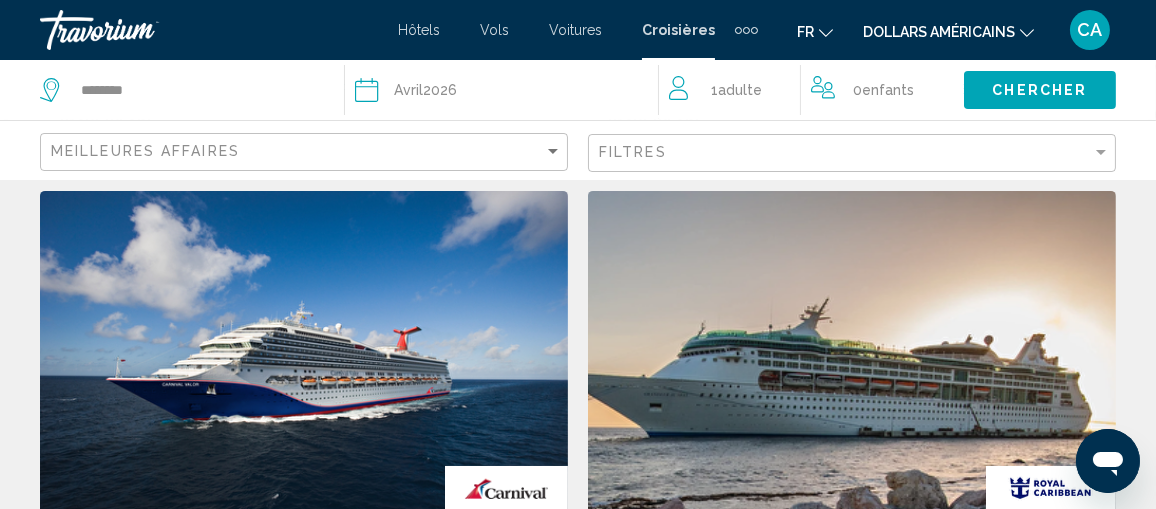 click at bounding box center (852, 351) 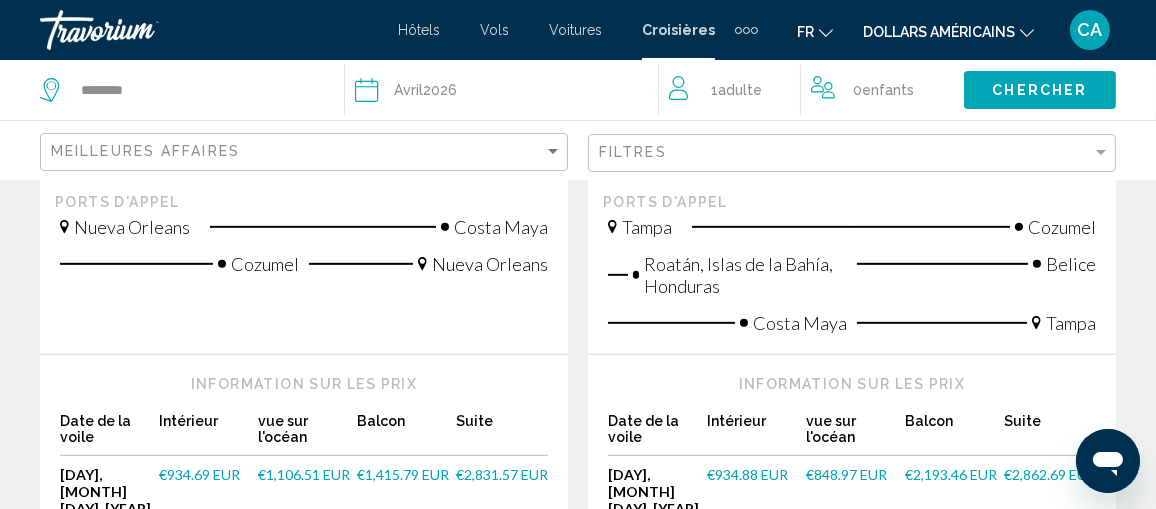 scroll, scrollTop: 1701, scrollLeft: 0, axis: vertical 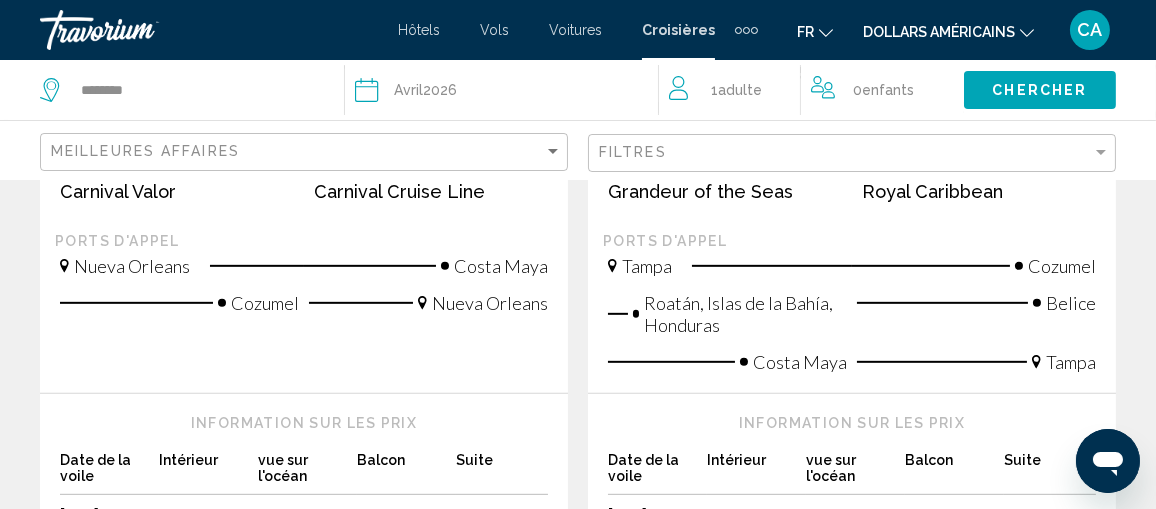 click on "[DAY], [MONTH] [DAY], [YEAR]" at bounding box center (657, 530) 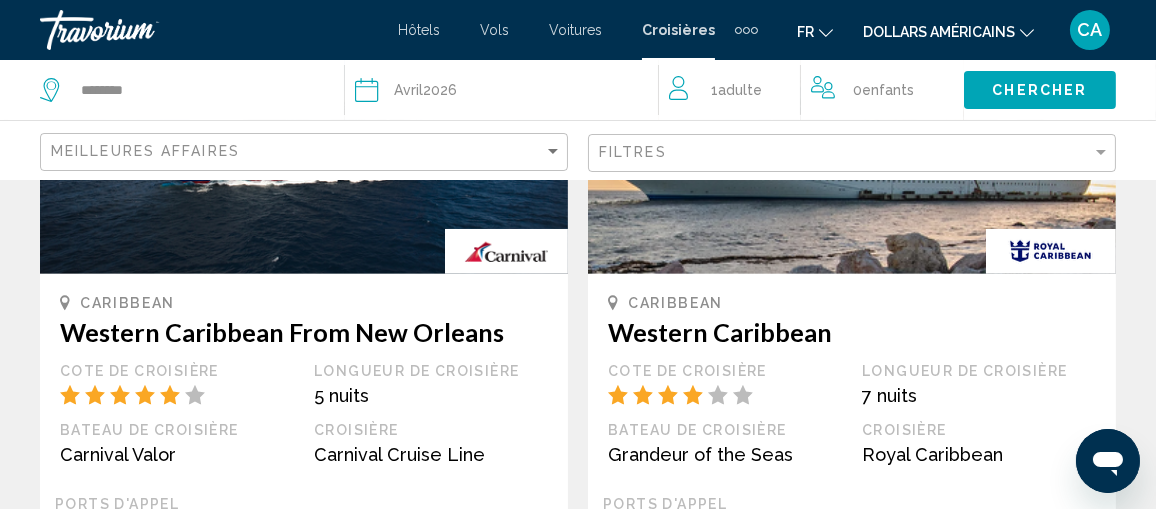 scroll, scrollTop: 1401, scrollLeft: 0, axis: vertical 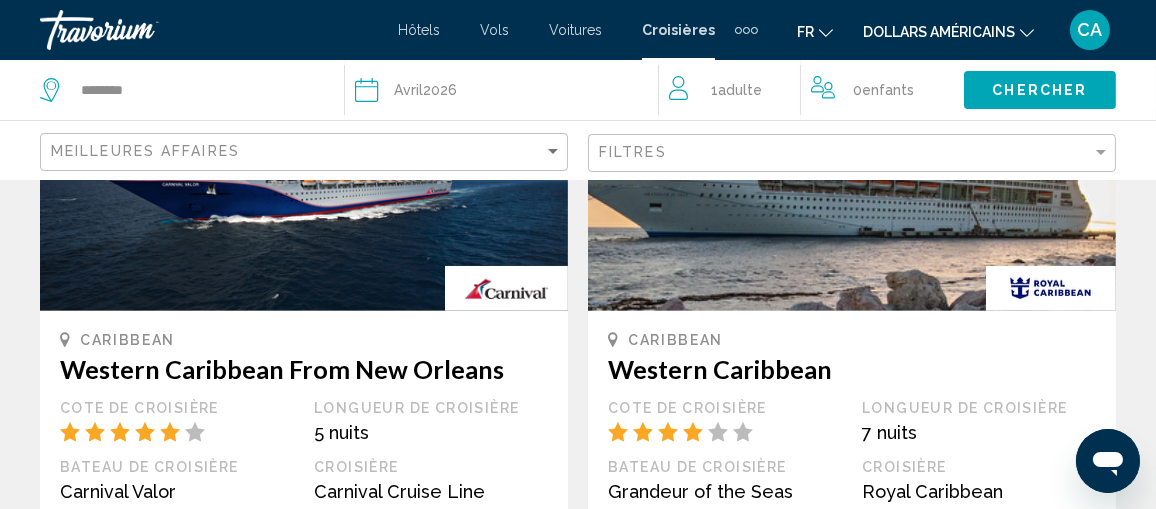 click on "Western Caribbean" at bounding box center [852, 369] 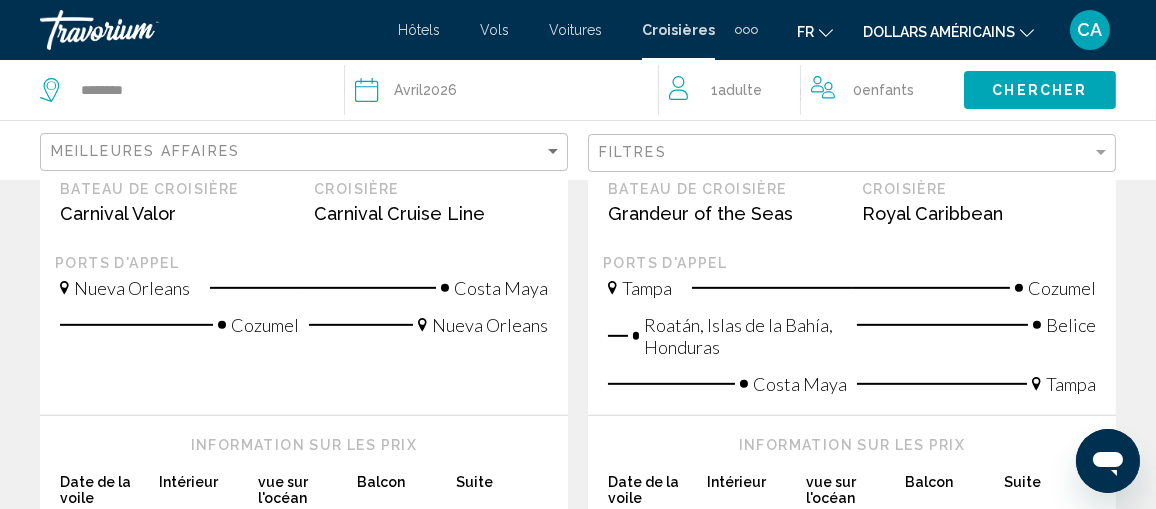 scroll, scrollTop: 1801, scrollLeft: 0, axis: vertical 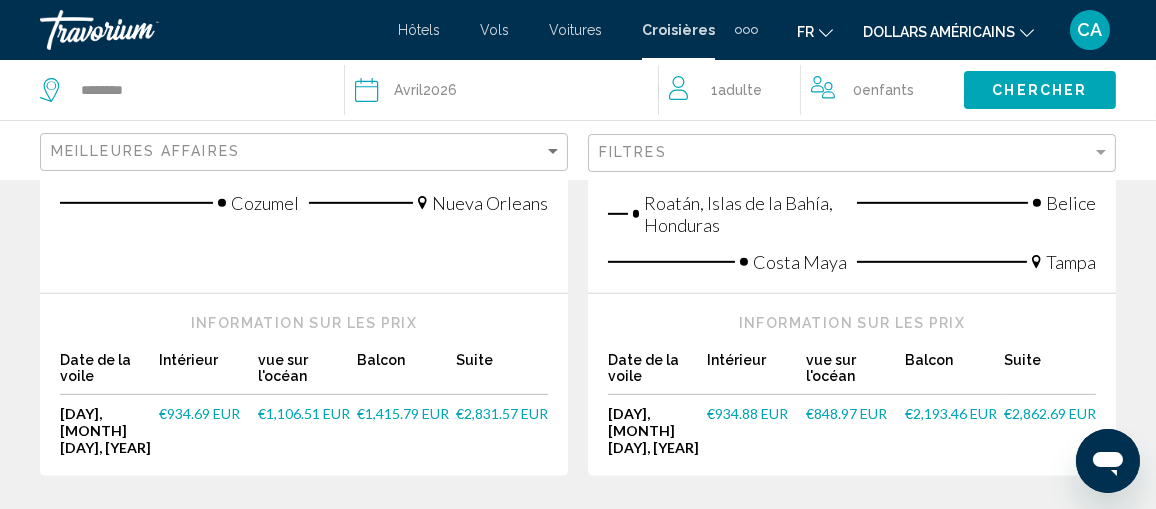 click on "€934.88 EUR" at bounding box center (756, 430) 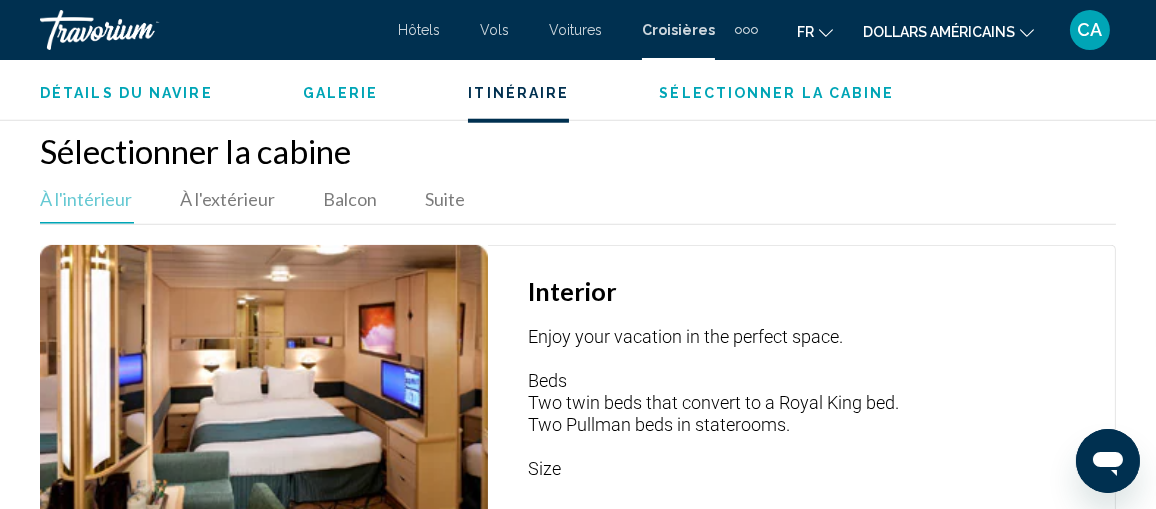 scroll, scrollTop: 3180, scrollLeft: 0, axis: vertical 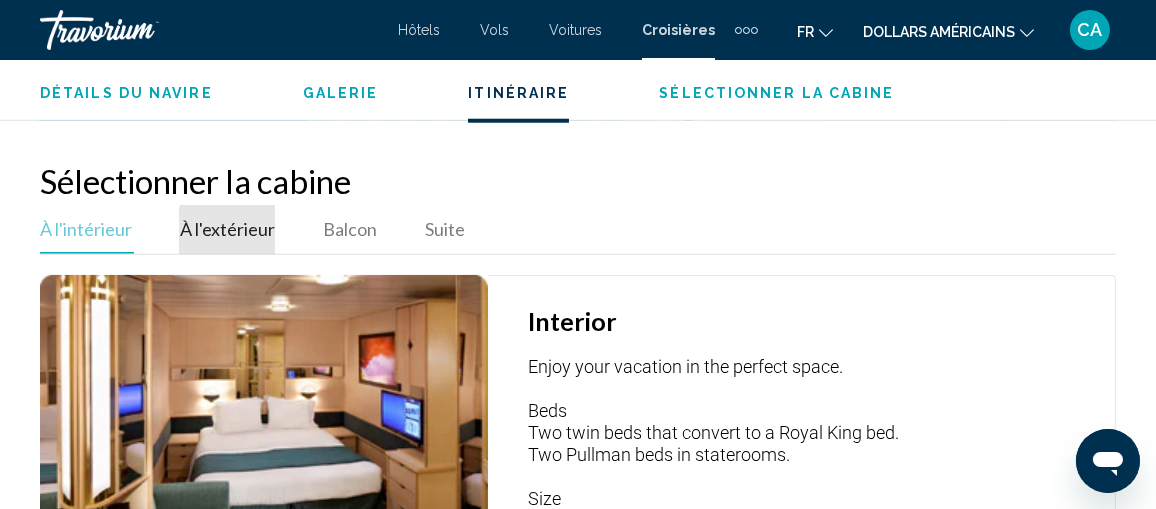 click on "À l'extérieur" at bounding box center [227, 229] 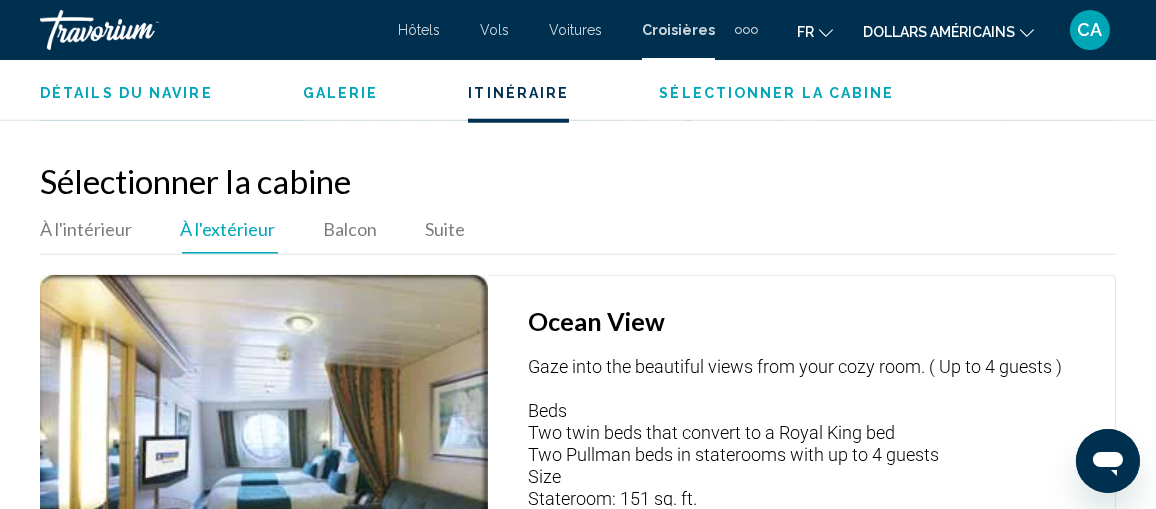 scroll, scrollTop: 3080, scrollLeft: 0, axis: vertical 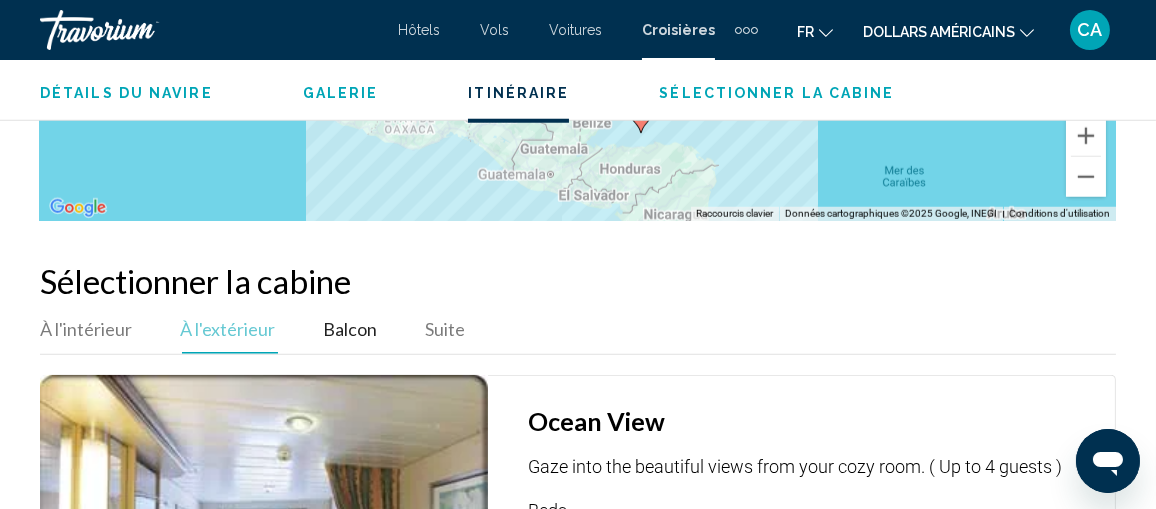 click on "Balcon" at bounding box center [350, 329] 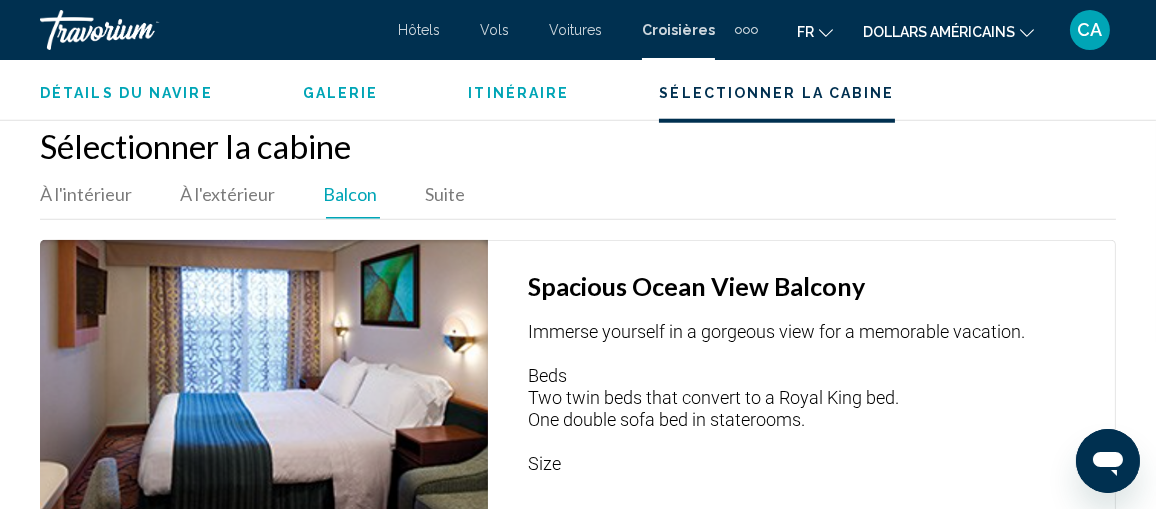 scroll, scrollTop: 3180, scrollLeft: 0, axis: vertical 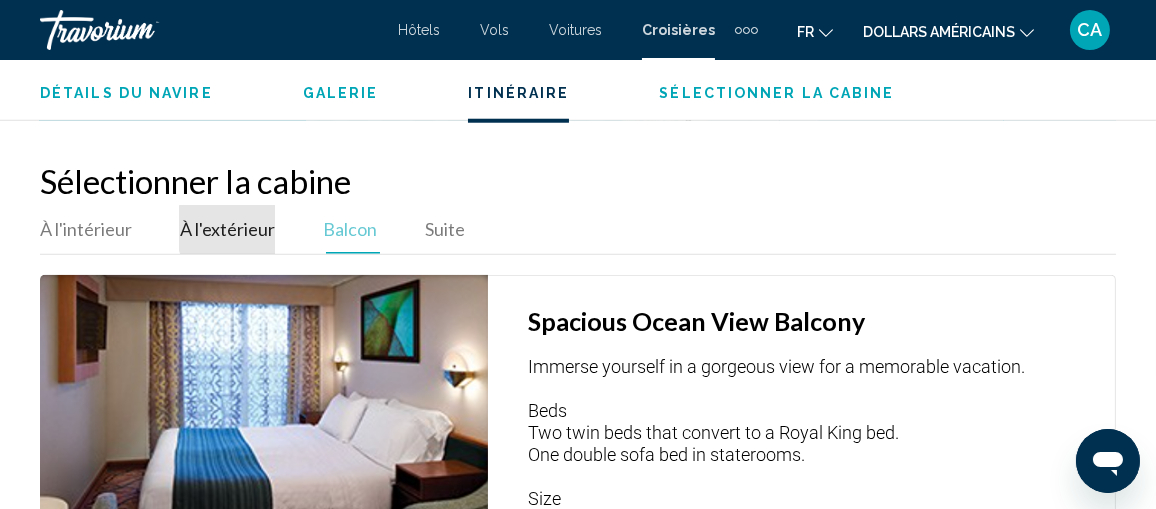 click on "À l'extérieur" at bounding box center [227, 229] 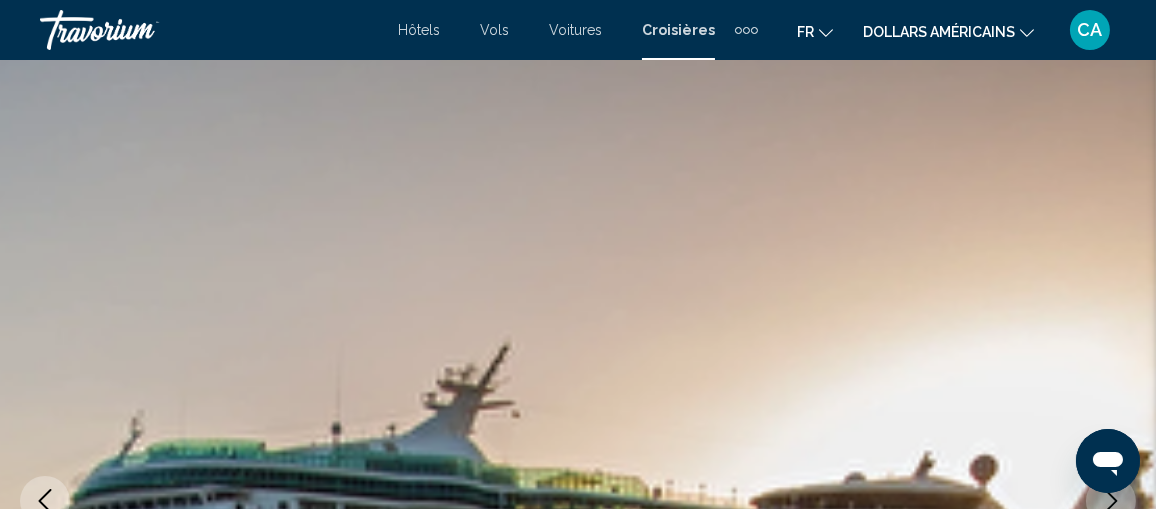 scroll, scrollTop: 0, scrollLeft: 0, axis: both 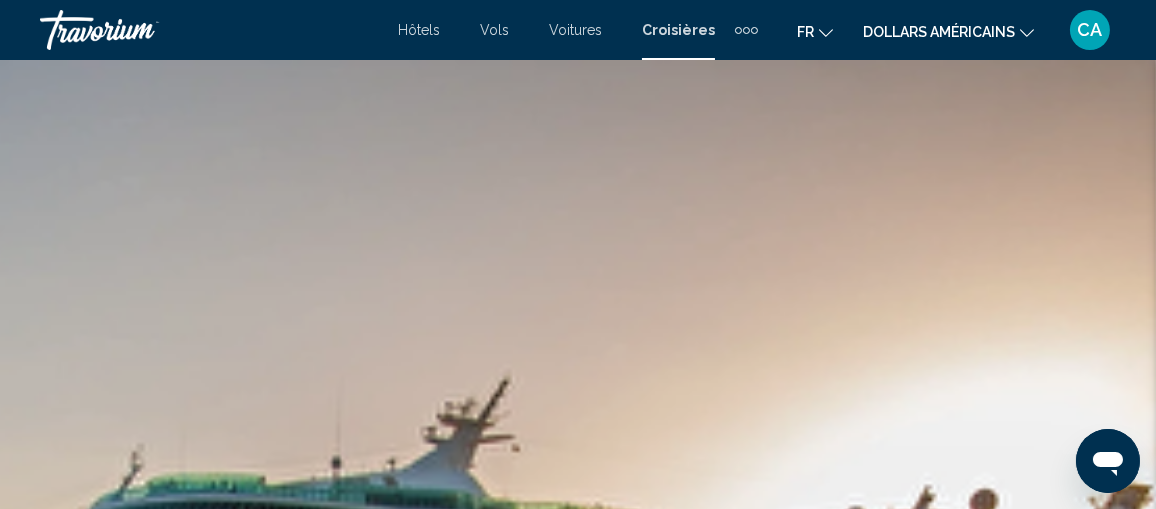 click on "Hôtels" at bounding box center [419, 30] 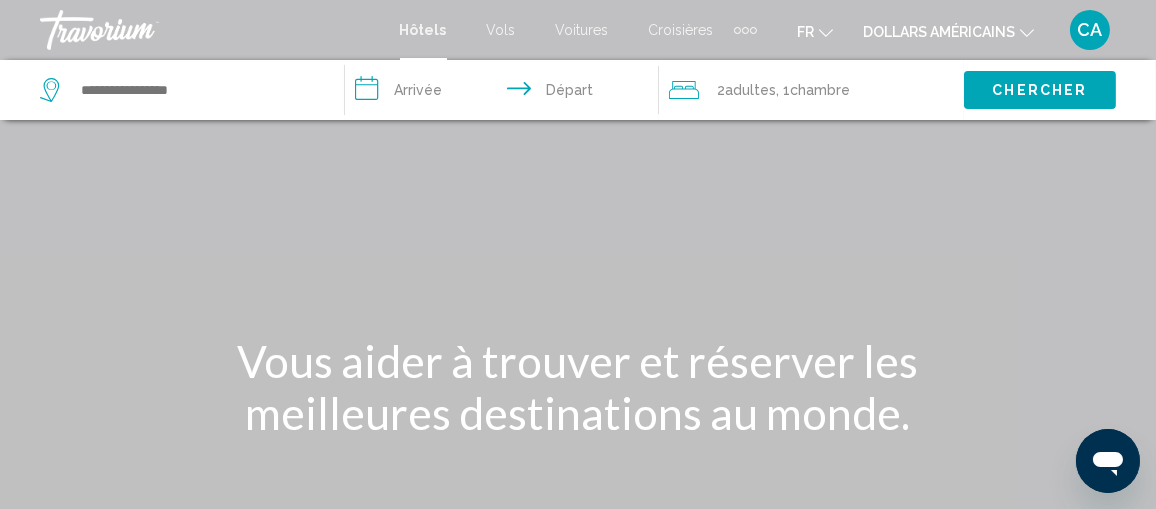 click at bounding box center [745, 30] 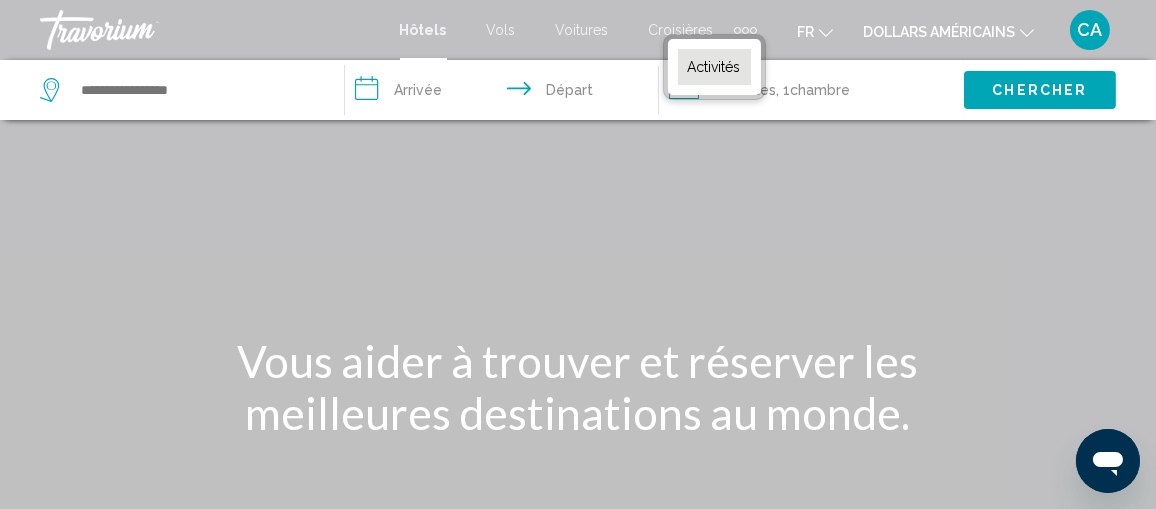click on "Activités" at bounding box center (714, 67) 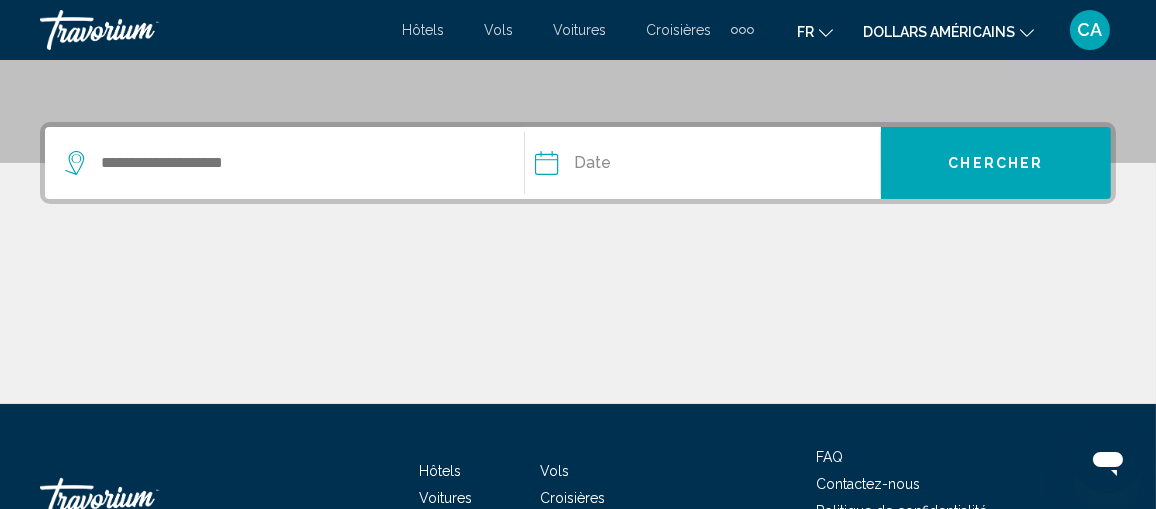scroll, scrollTop: 400, scrollLeft: 0, axis: vertical 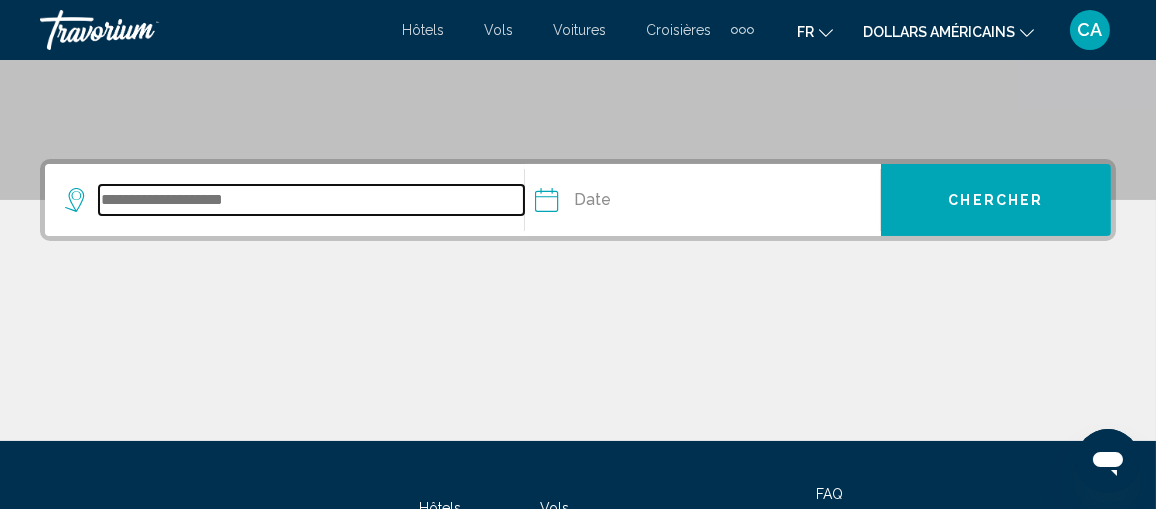 click at bounding box center [311, 200] 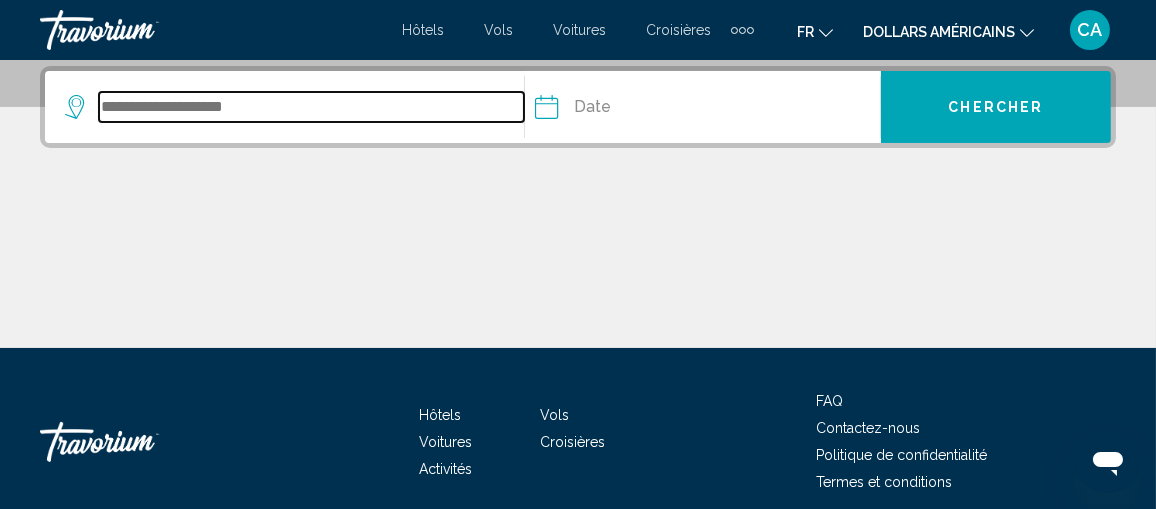 scroll, scrollTop: 493, scrollLeft: 0, axis: vertical 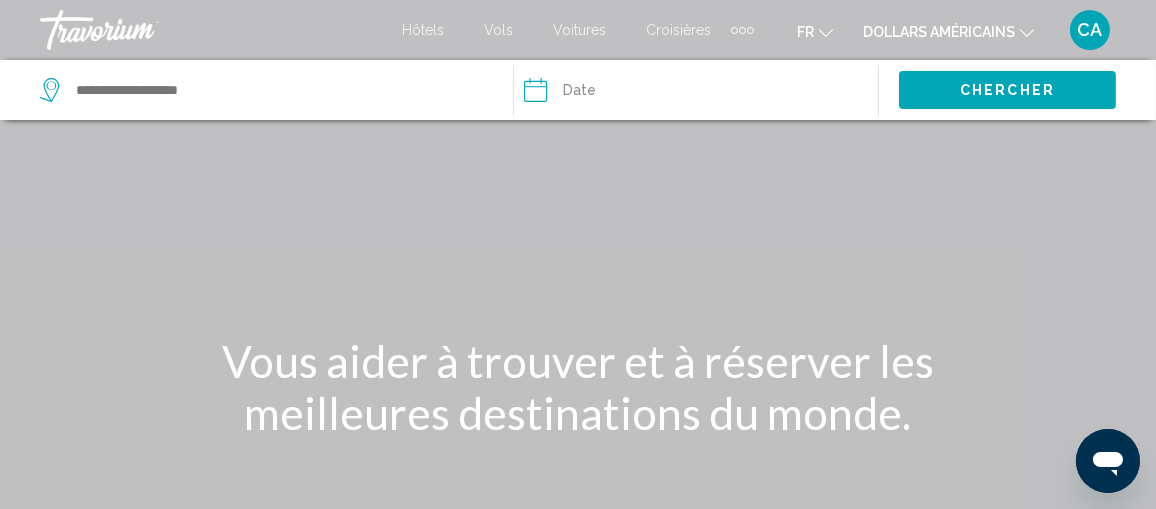 click on "Vols" at bounding box center [498, 30] 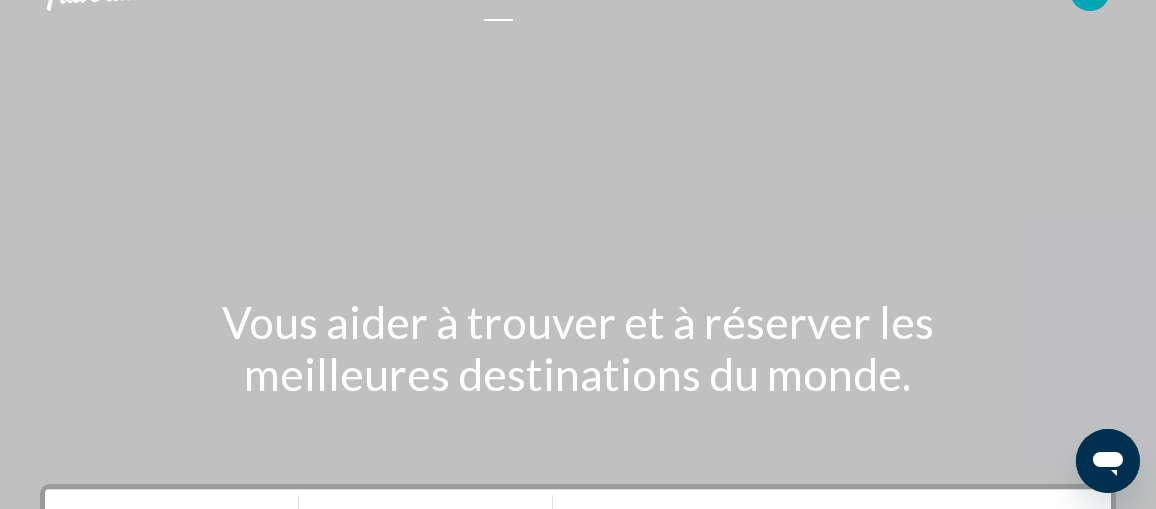 scroll, scrollTop: 0, scrollLeft: 0, axis: both 